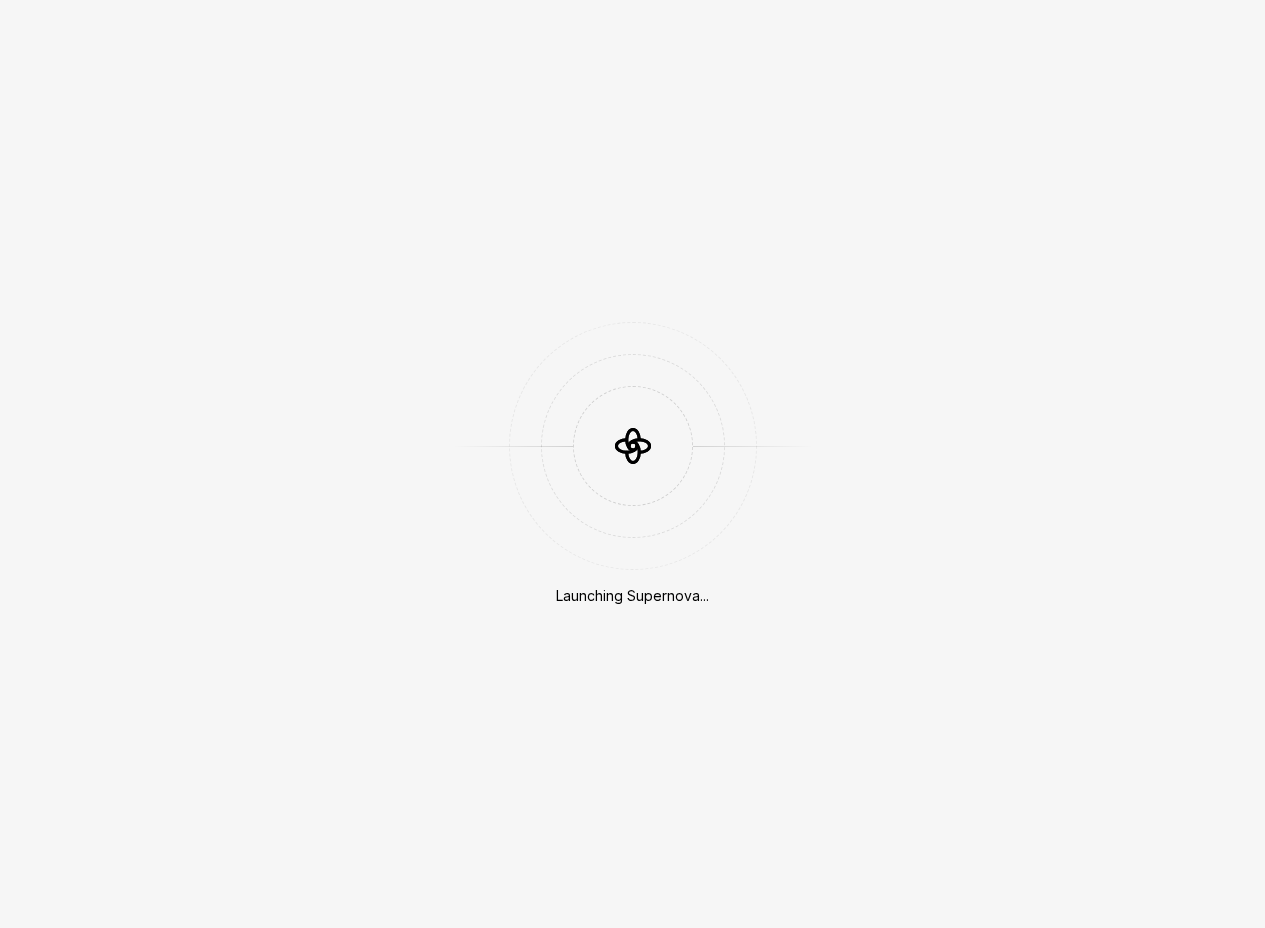 scroll, scrollTop: 0, scrollLeft: 0, axis: both 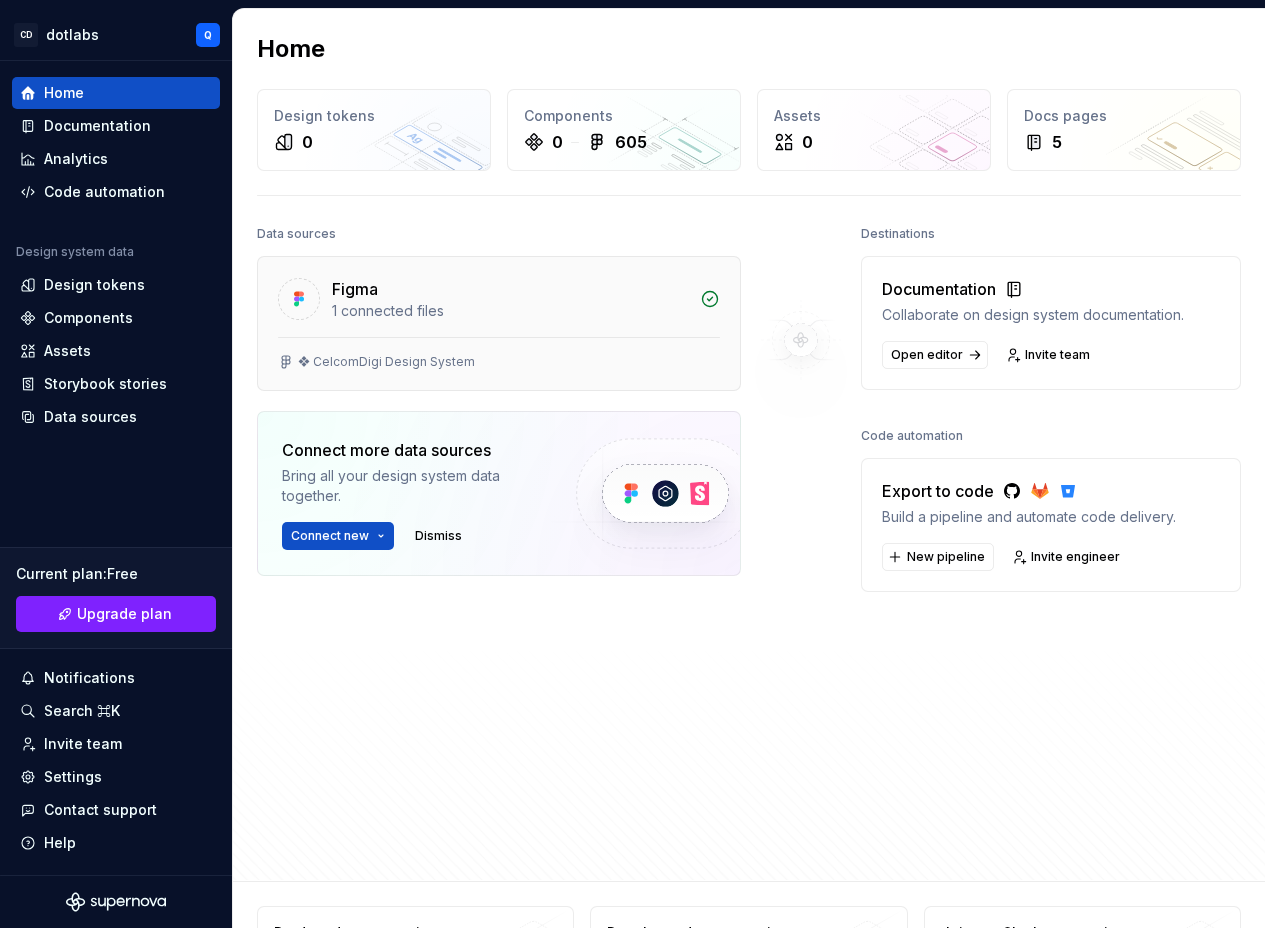 click on "❖ CelcomDigi Design System" at bounding box center (499, 363) 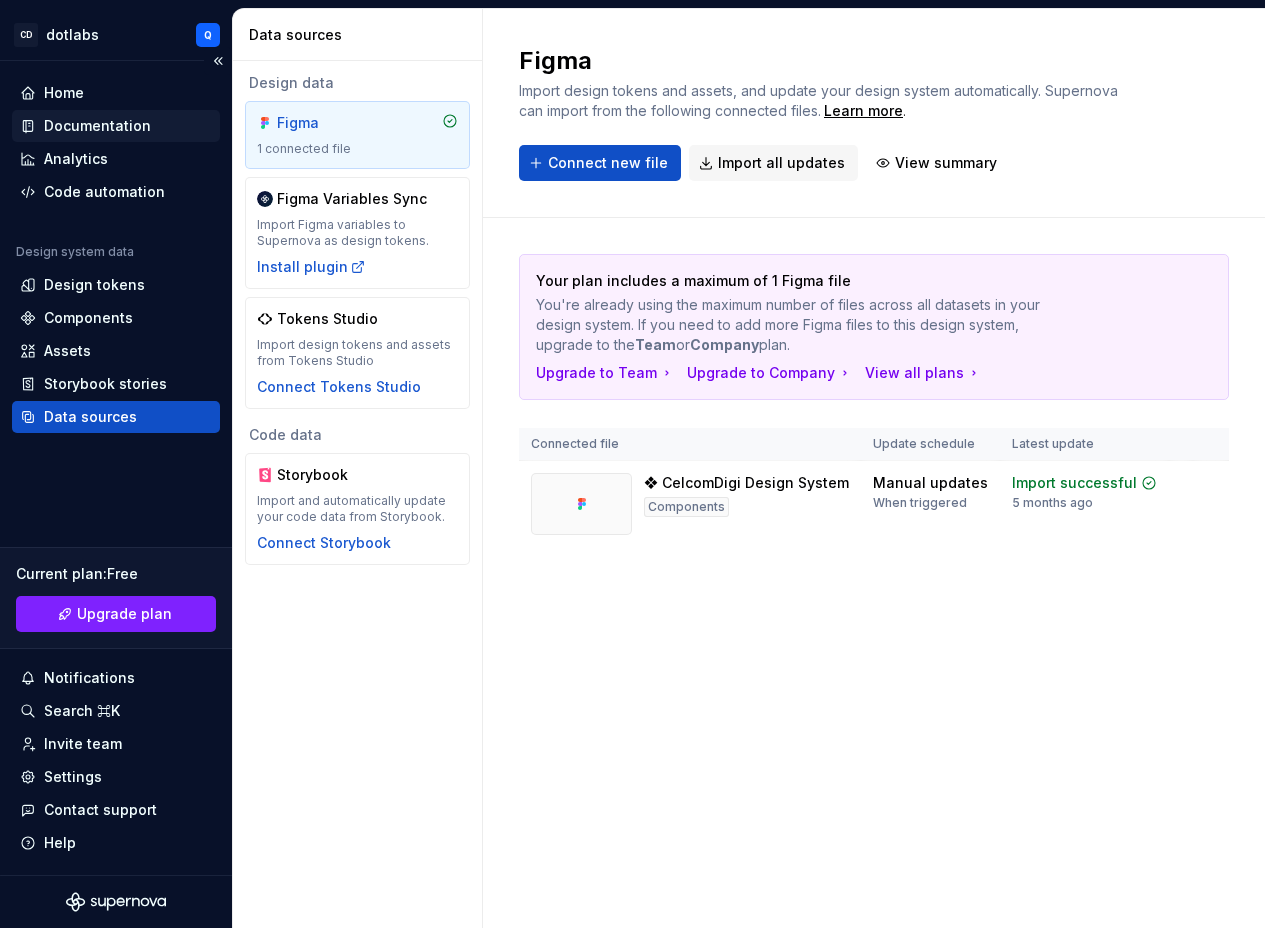 click on "Documentation" at bounding box center [97, 126] 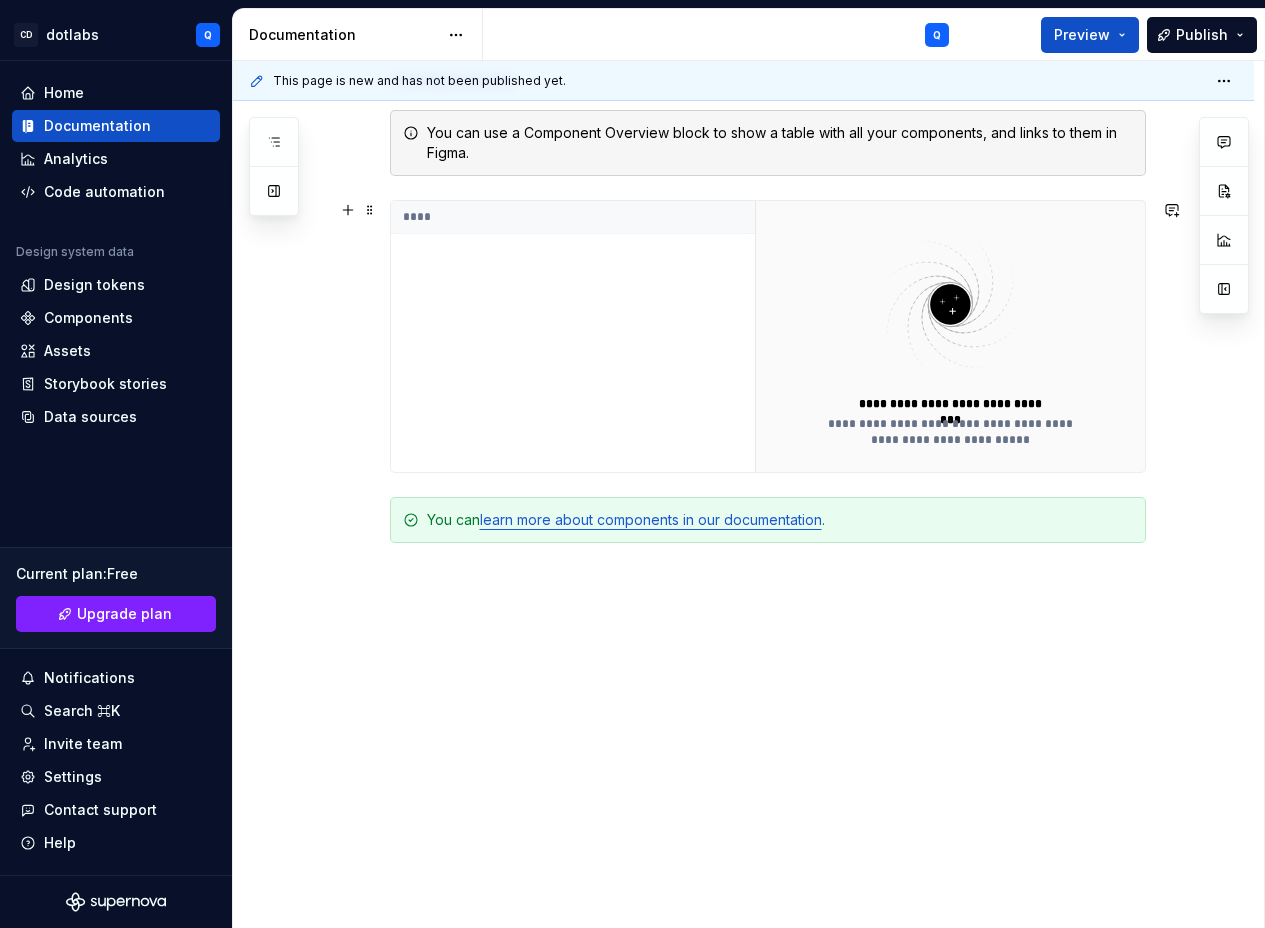 scroll, scrollTop: 0, scrollLeft: 0, axis: both 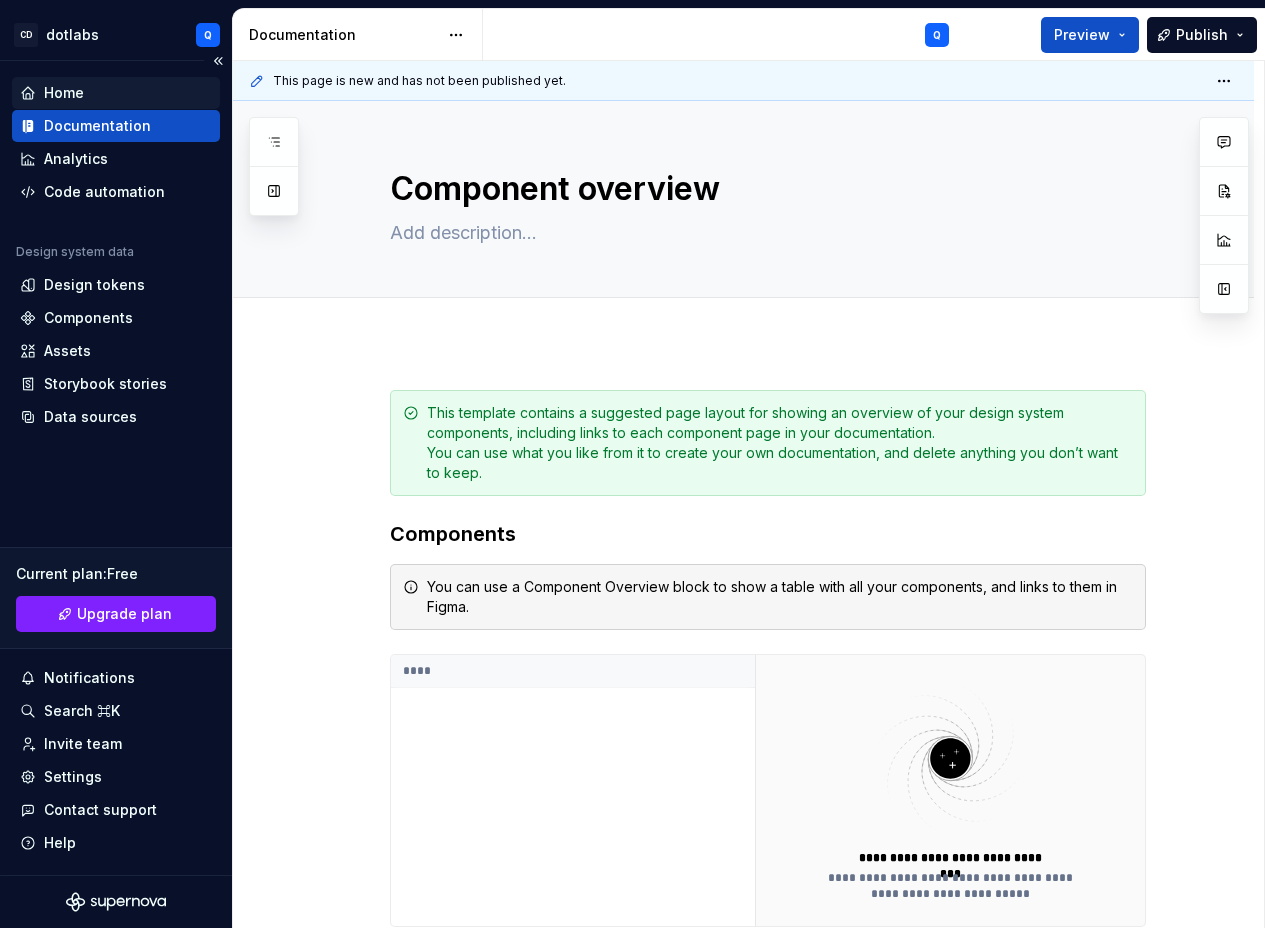 click on "Home" at bounding box center (116, 93) 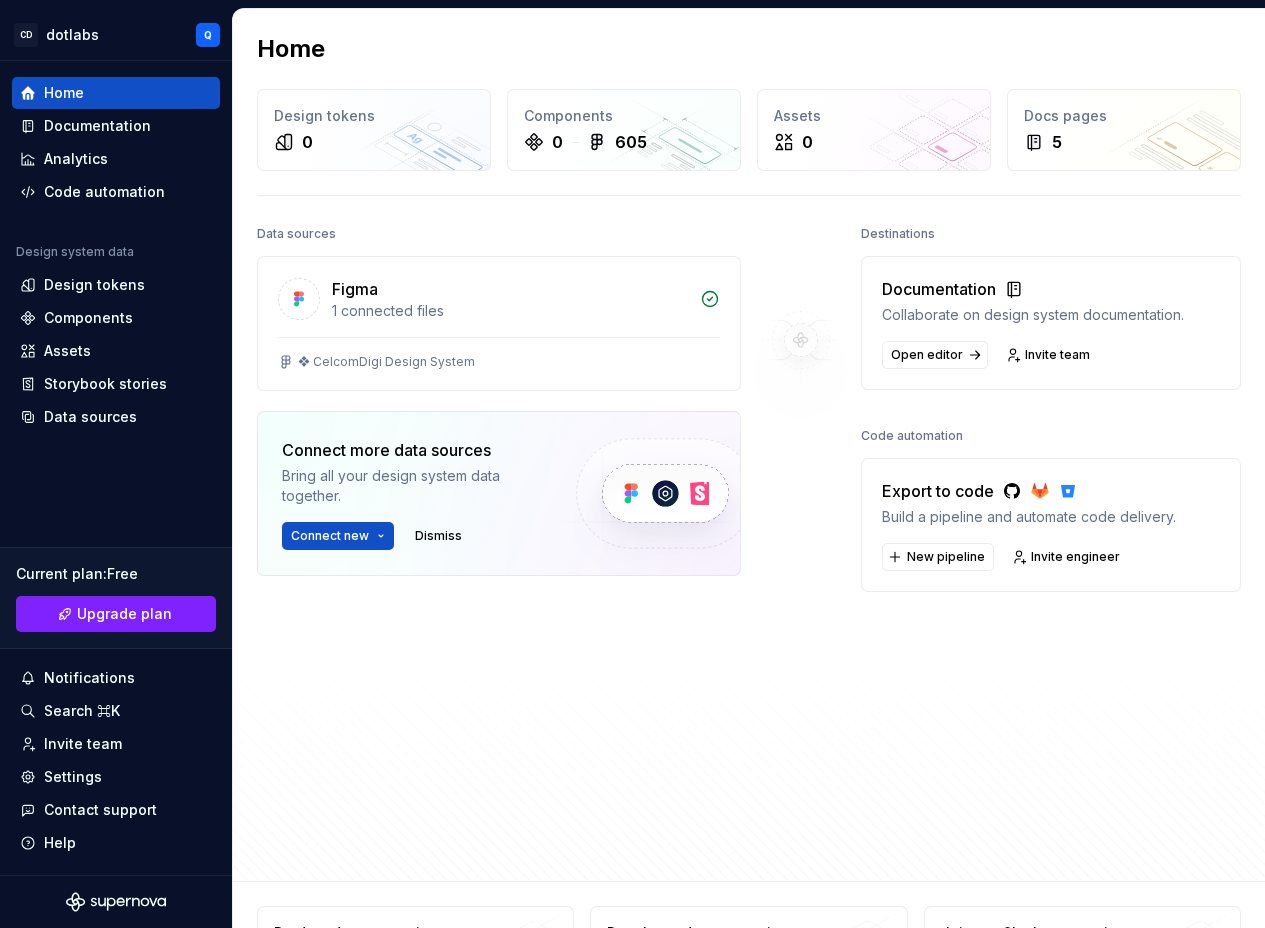 click on "❖ CelcomDigi Design System" at bounding box center [499, 363] 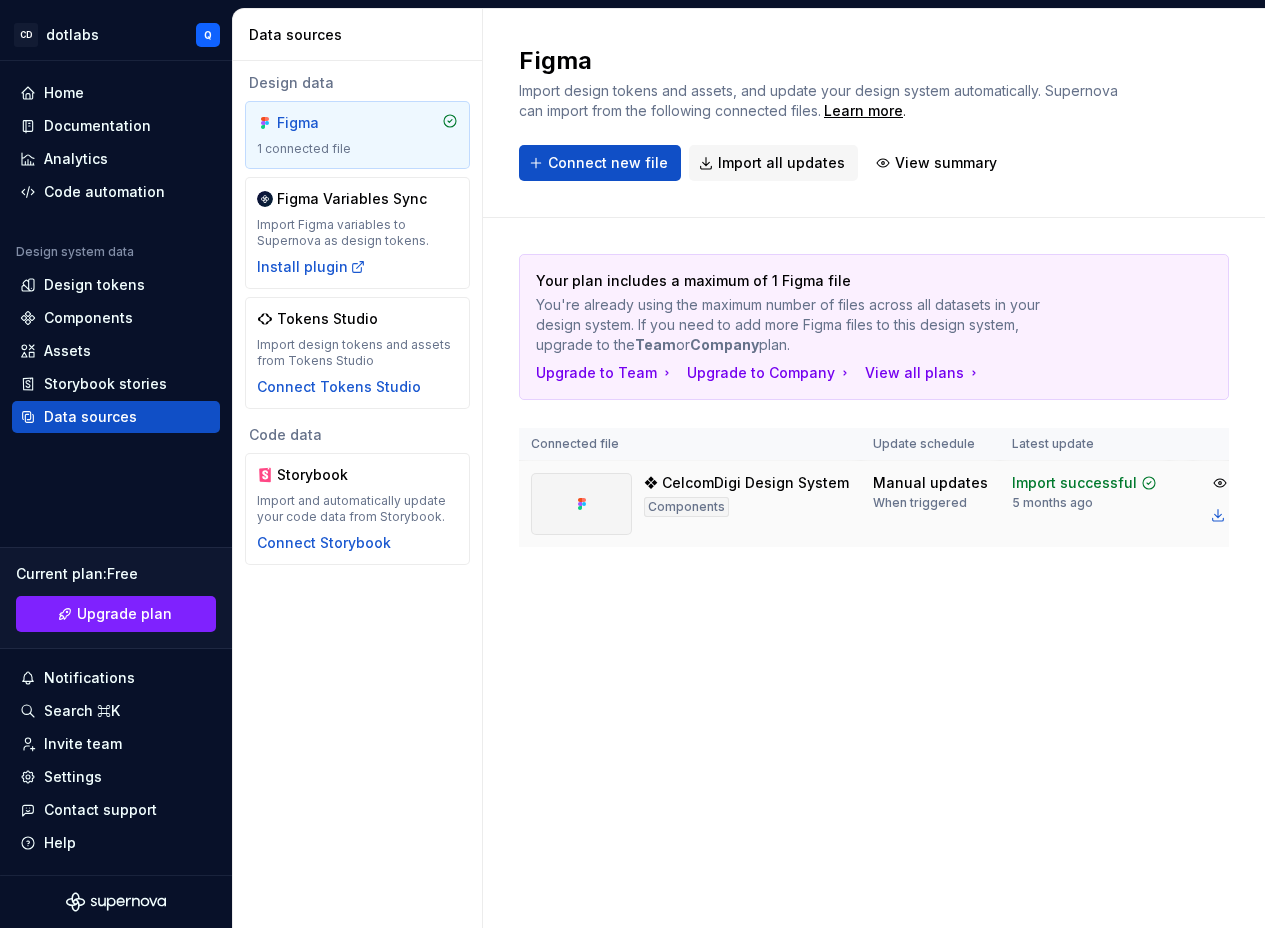 scroll, scrollTop: 0, scrollLeft: 122, axis: horizontal 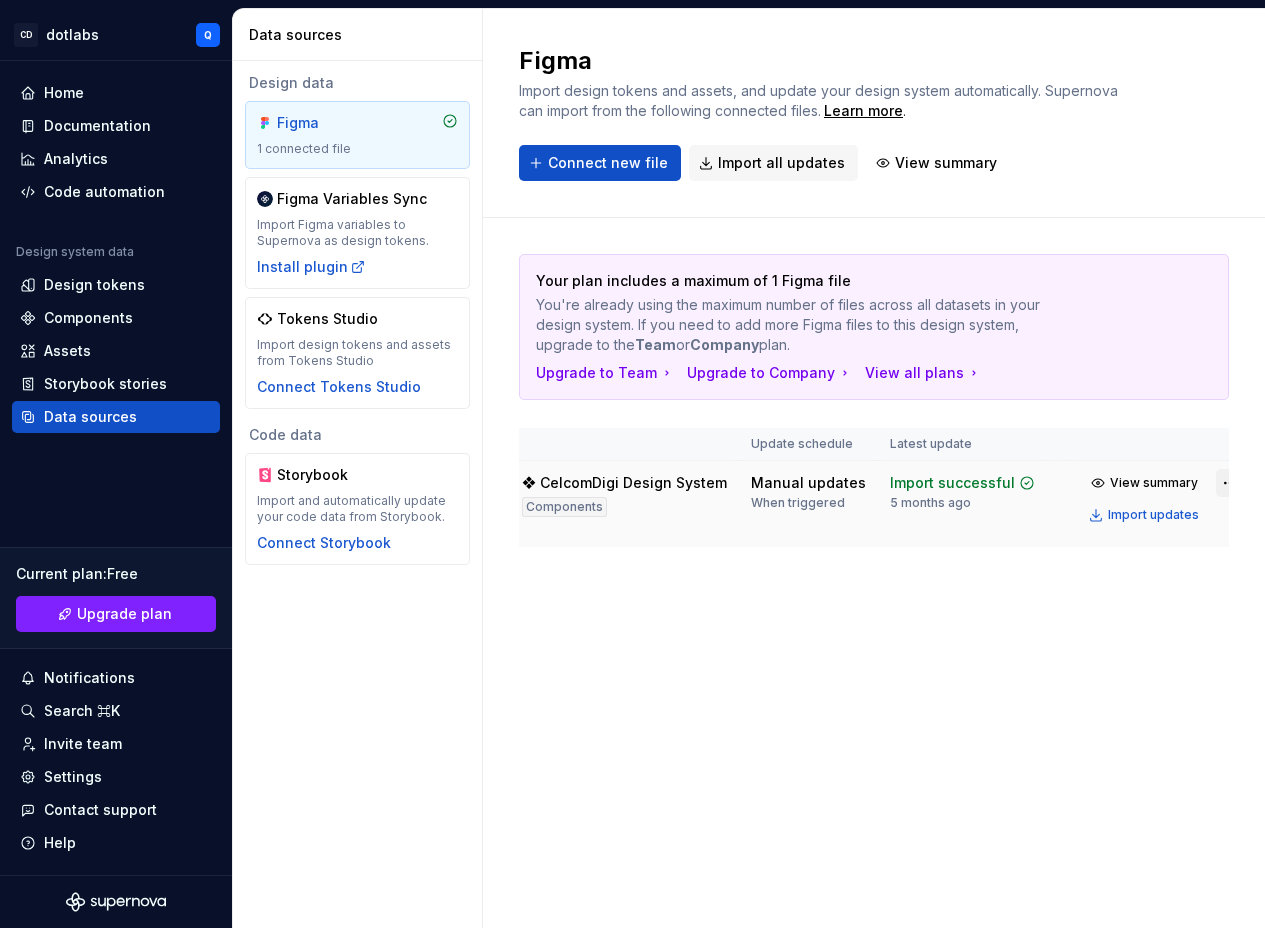 click on "CD dotlabs Q Home Documentation Analytics Code automation Design system data Design tokens Components Assets Storybook stories Data sources Current plan :  Free Upgrade plan Notifications Search ⌘K Invite team Settings Contact support Help Data sources Design data Figma 1 connected file Figma Variables Sync Import Figma variables to Supernova as design tokens. Install plugin Tokens Studio Import design tokens and assets from Tokens Studio Connect Tokens Studio Code data Storybook Import and automatically update your code data from Storybook. Connect Storybook Figma Import design tokens and assets, and update your design system automatically. Supernova can import from the following connected files.   Learn more . View summary Import all updates Connect new file Your plan includes a maximum of 1 Figma file You're already using the maximum number of files across all datasets in your design system. If you need to add more Figma files to this design system, upgrade to the  Team  or  Company  plan. View all plans" at bounding box center [632, 464] 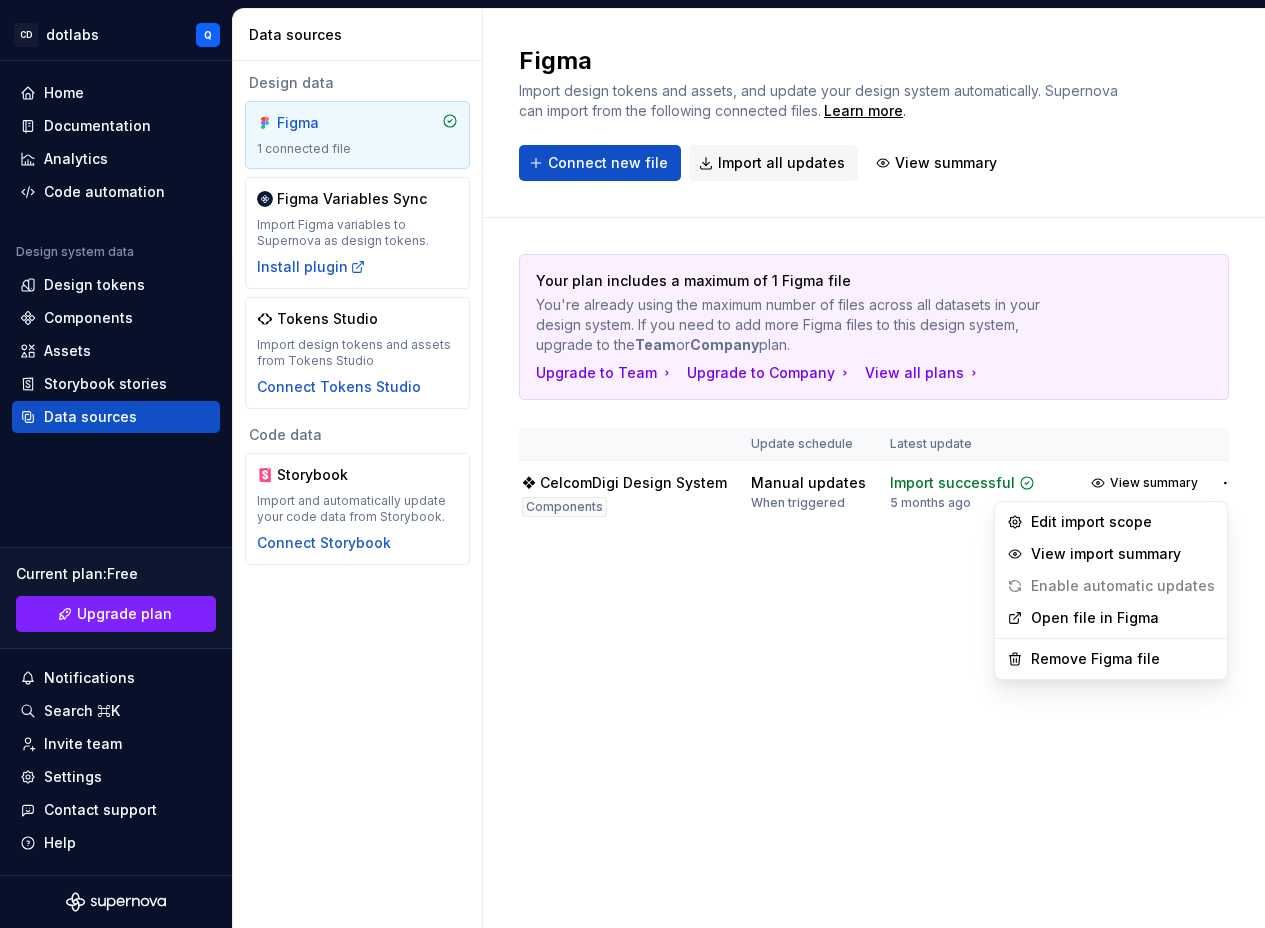 click on "CD dotlabs Q Home Documentation Analytics Code automation Design system data Design tokens Components Assets Storybook stories Data sources Current plan :  Free Upgrade plan Notifications Search ⌘K Invite team Settings Contact support Help Data sources Design data Figma 1 connected file Figma Variables Sync Import Figma variables to Supernova as design tokens. Install plugin Tokens Studio Import design tokens and assets from Tokens Studio Connect Tokens Studio Code data Storybook Import and automatically update your code data from Storybook. Connect Storybook Figma Import design tokens and assets, and update your design system automatically. Supernova can import from the following connected files.   Learn more . View summary Import all updates Connect new file Your plan includes a maximum of 1 Figma file You're already using the maximum number of files across all datasets in your design system. If you need to add more Figma files to this design system, upgrade to the  Team  or  Company  plan. View all plans" at bounding box center (632, 464) 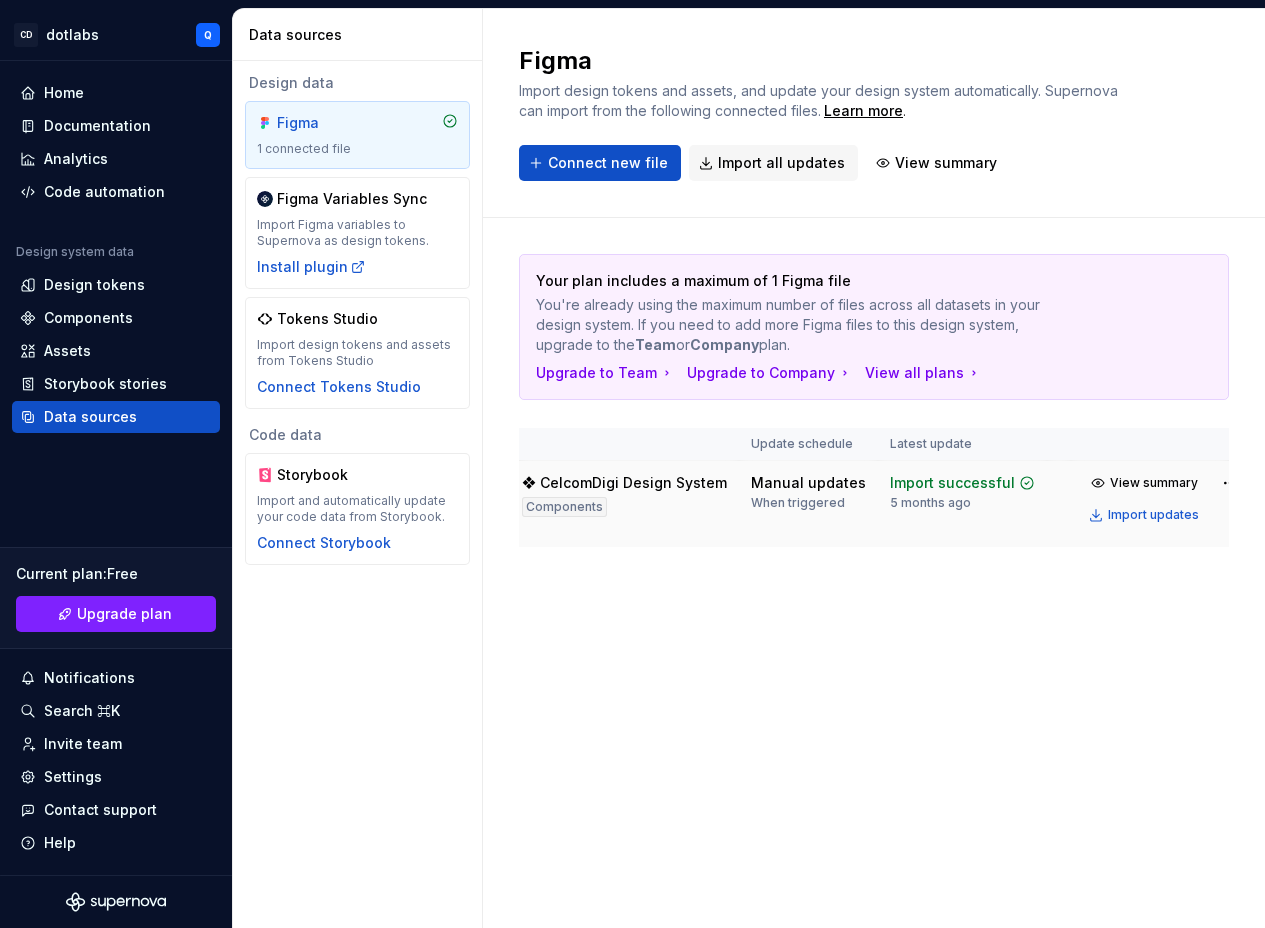 scroll, scrollTop: 0, scrollLeft: 0, axis: both 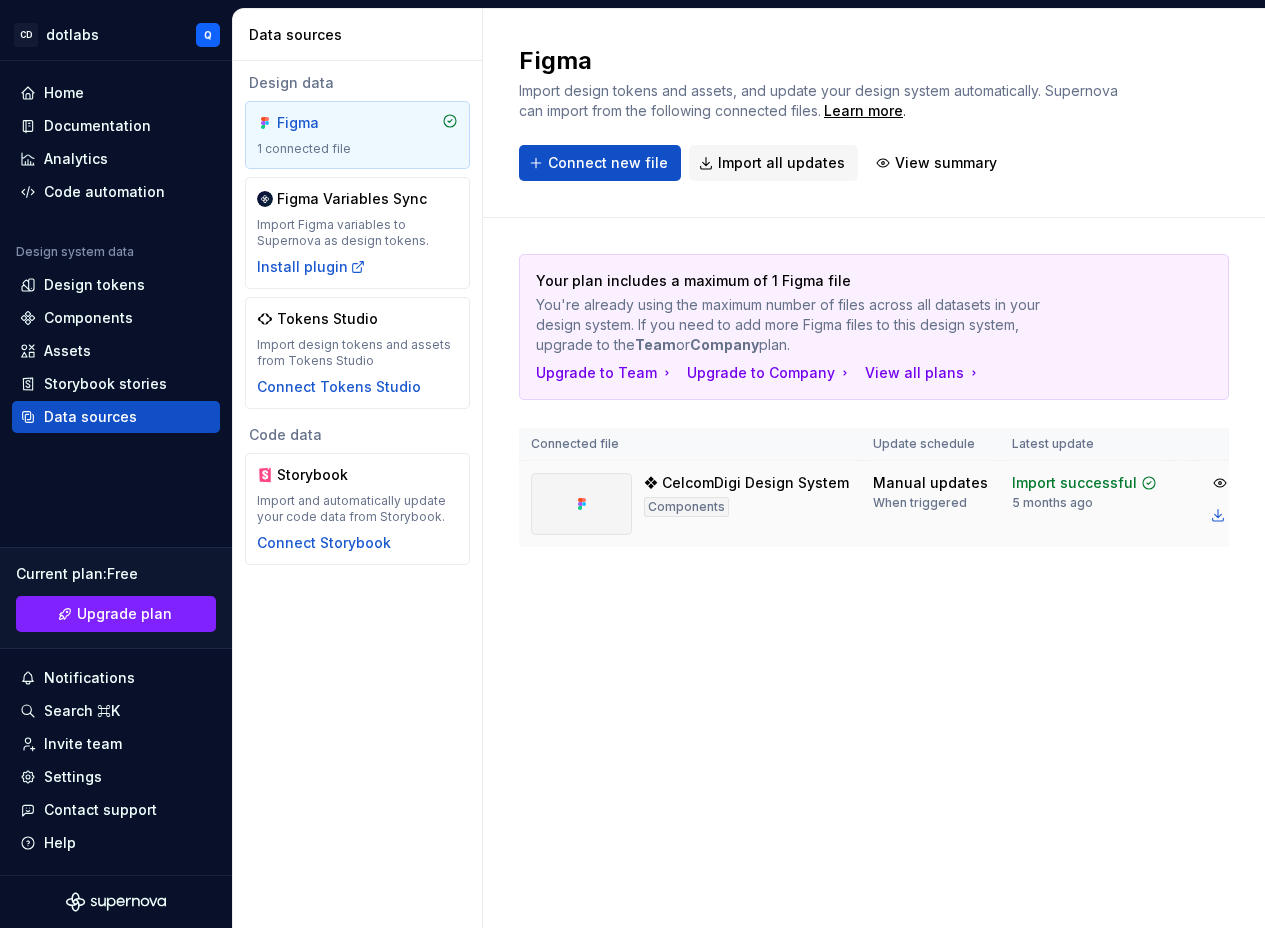 click 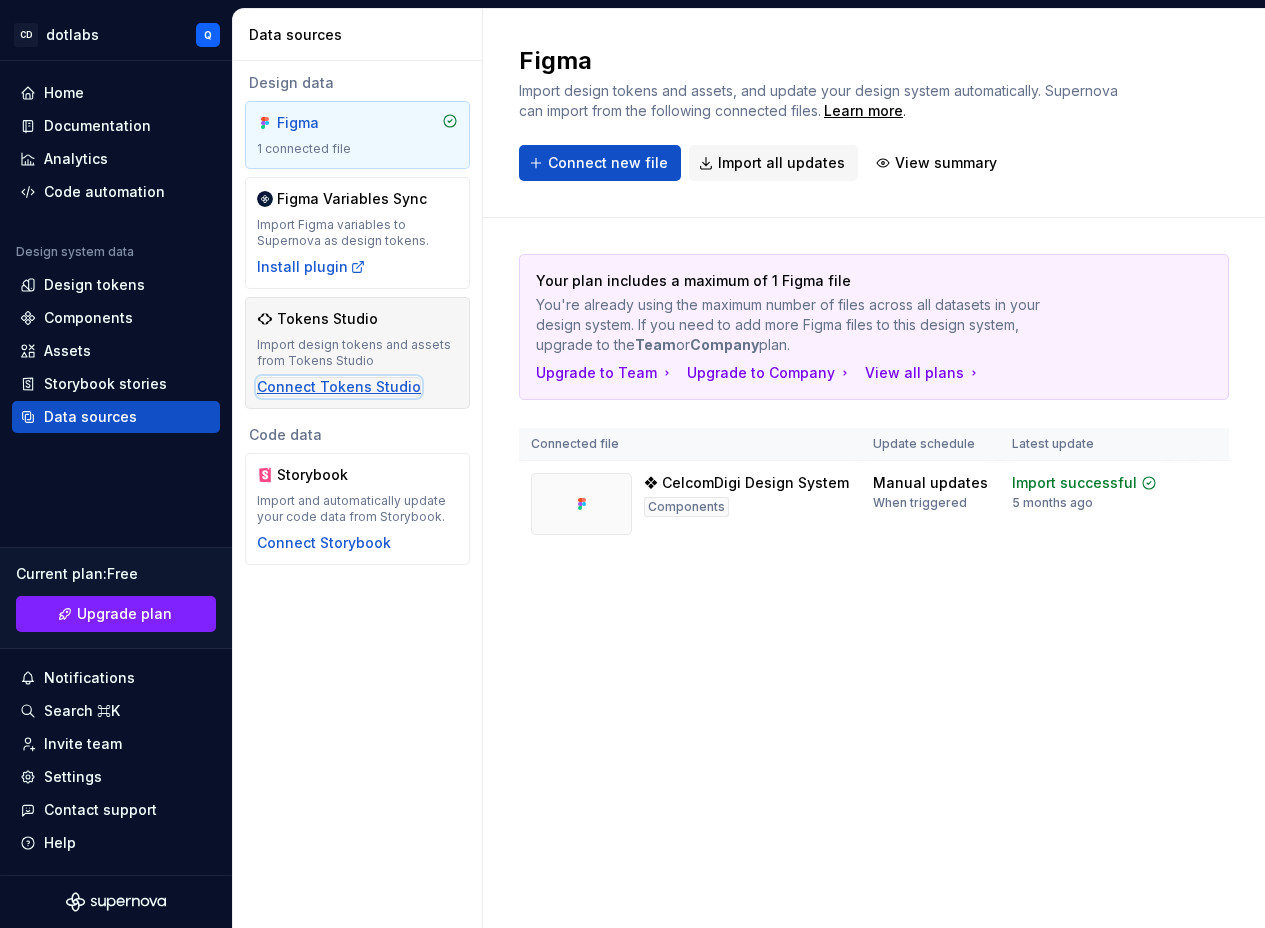 click on "Connect Tokens Studio" at bounding box center (339, 387) 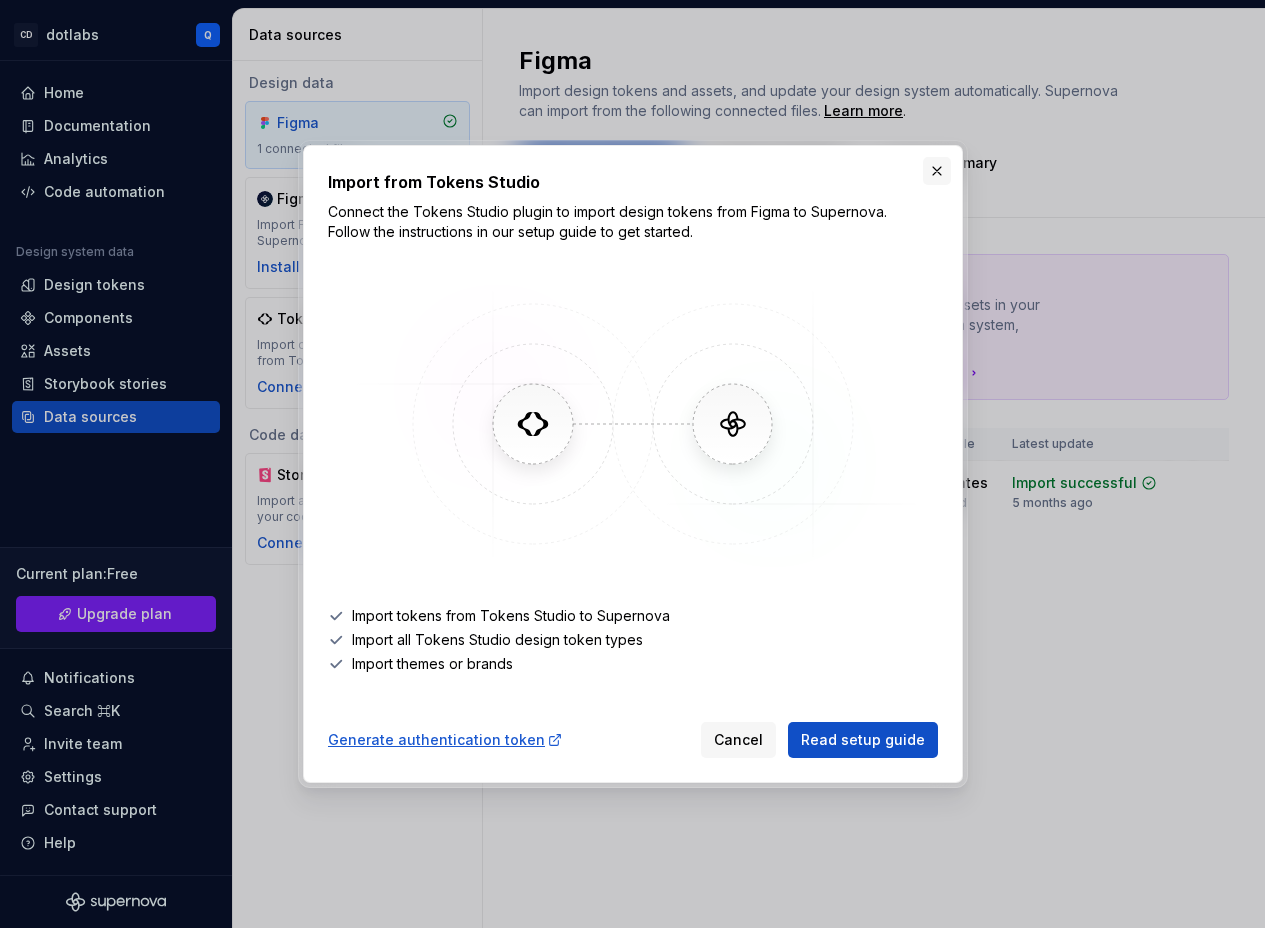 click at bounding box center [937, 171] 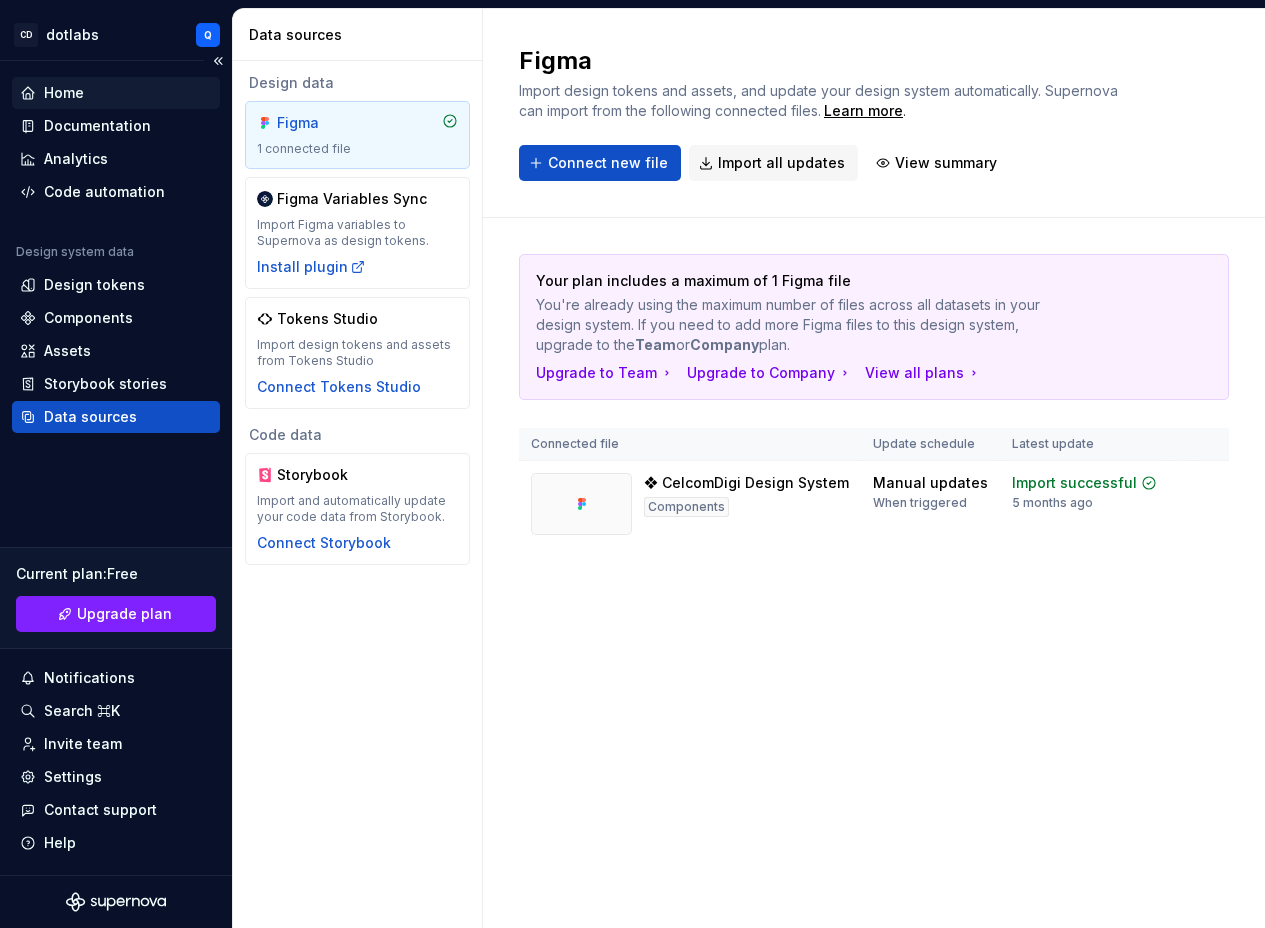 click on "Home" at bounding box center [116, 93] 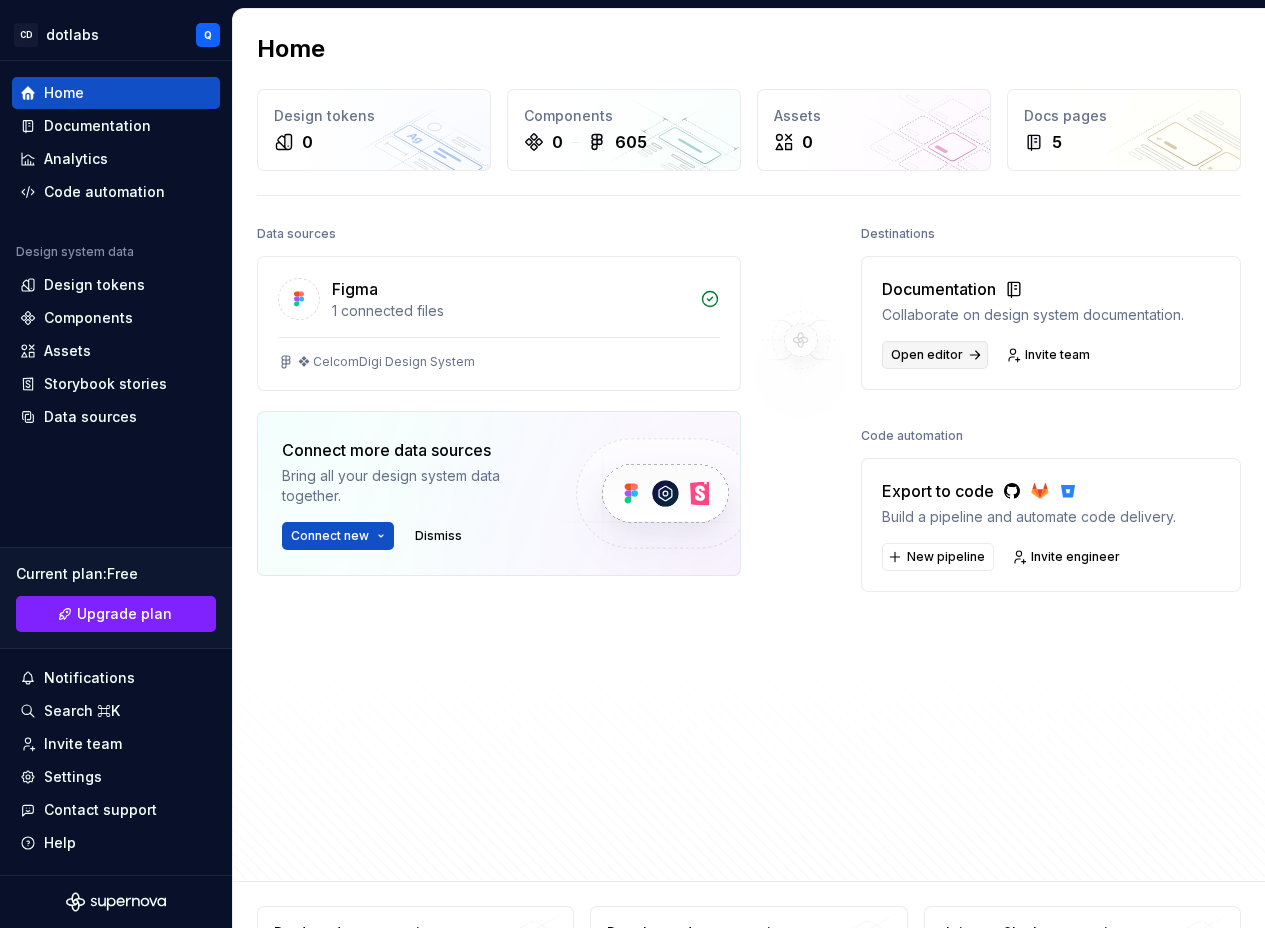 click on "Open editor" at bounding box center (935, 355) 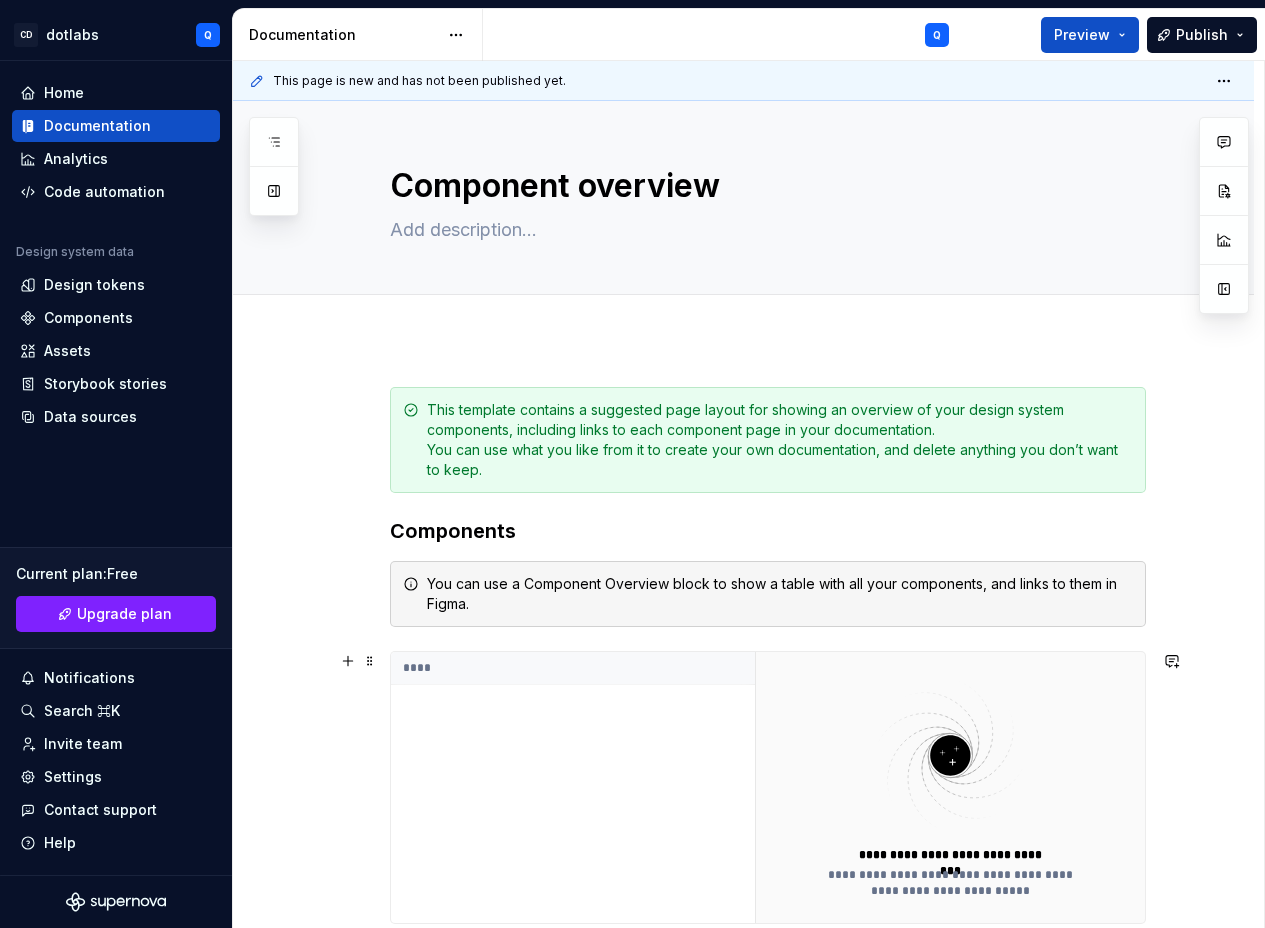 scroll, scrollTop: 0, scrollLeft: 0, axis: both 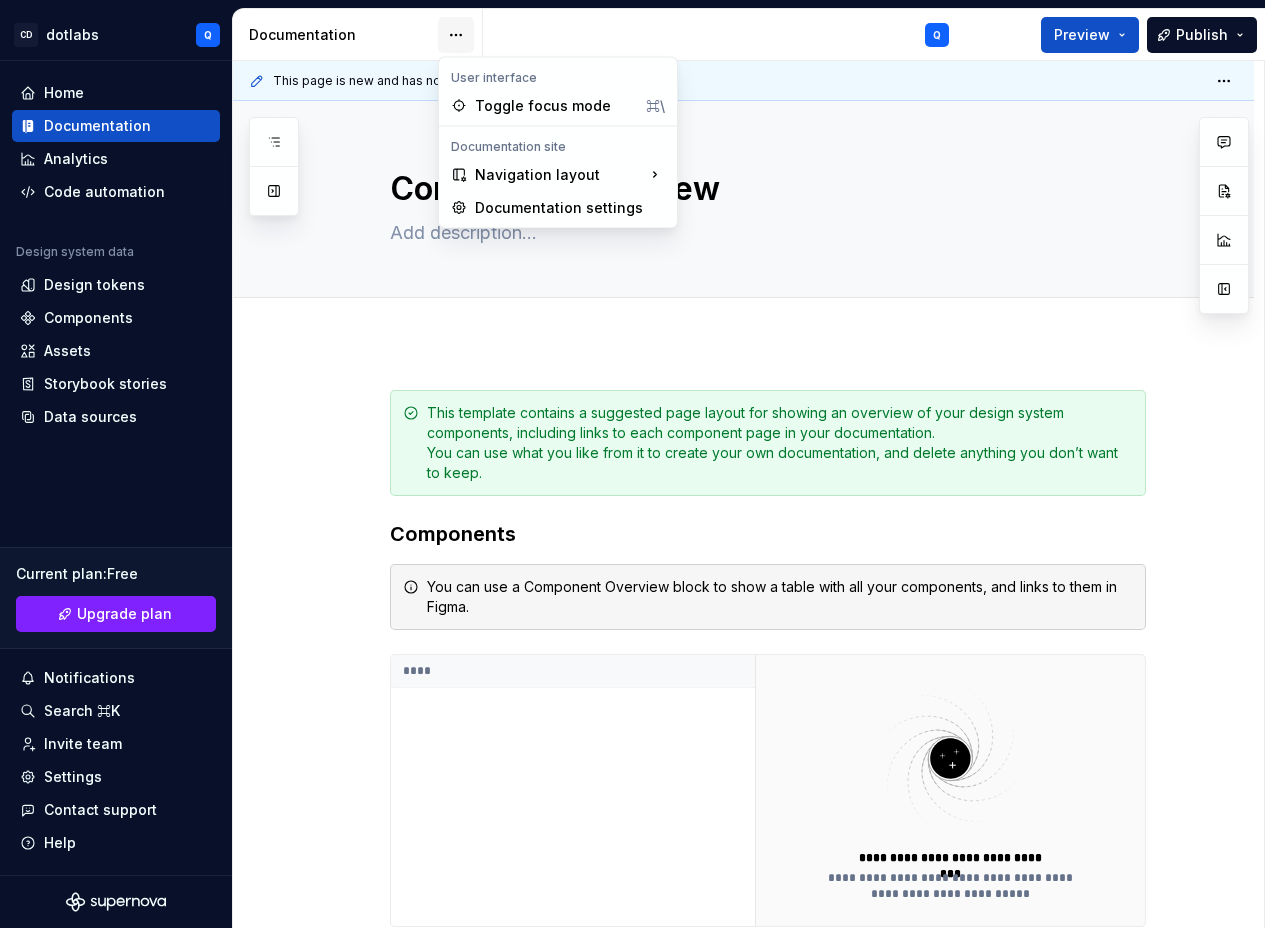 click on "CD dotlabs Q Home Documentation Analytics Code automation Design system data Design tokens Components Assets Storybook stories Data sources Current plan :  Free Upgrade plan Notifications Search ⌘K Invite team Settings Contact support Help Documentation Q Preview Publish Pages Add
Accessibility guide for tree Page tree.
Navigate the tree with the arrow keys. Common tree hotkeys apply. Further keybindings are available:
enter to execute primary action on focused item
f2 to start renaming the focused item
escape to abort renaming an item
control+d to start dragging selected items
Welcome! Foundations Design tokens Typography Components Component overview Q Component detail Changes Welcome! Foundations  /  Design tokens Foundations  /  Typography Components  /  Component overview Components  /  Component detail Upgrade to Enterprise to turn on approval workflow View edited pages by status when selecting which pages to publish. ****" at bounding box center [632, 464] 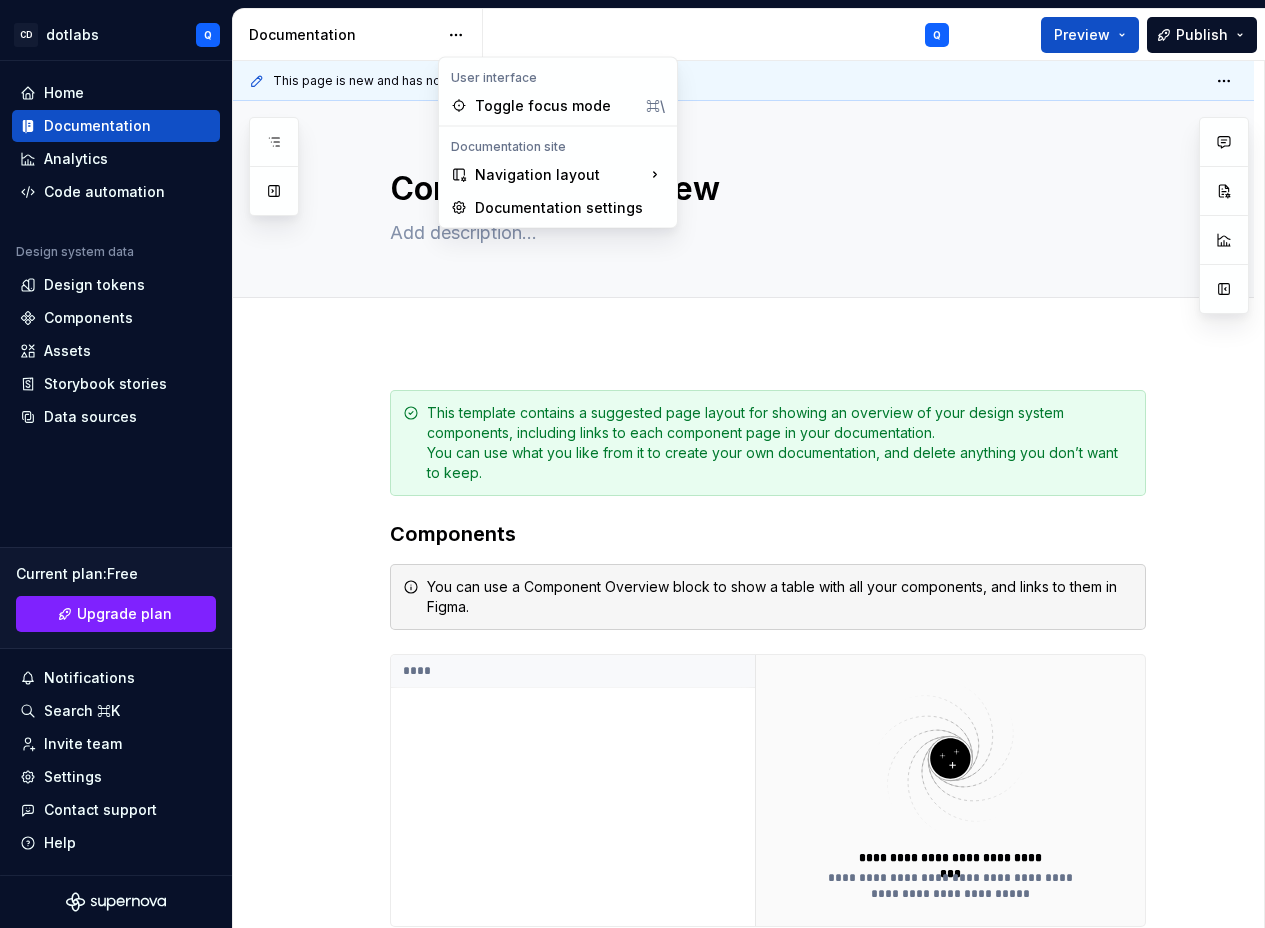 click on "CD dotlabs Q Home Documentation Analytics Code automation Design system data Design tokens Components Assets Storybook stories Data sources Current plan :  Free Upgrade plan Notifications Search ⌘K Invite team Settings Contact support Help Documentation Q Preview Publish Pages Add
Accessibility guide for tree Page tree.
Navigate the tree with the arrow keys. Common tree hotkeys apply. Further keybindings are available:
enter to execute primary action on focused item
f2 to start renaming the focused item
escape to abort renaming an item
control+d to start dragging selected items
Welcome! Foundations Design tokens Typography Components Component overview Q Component detail Changes Welcome! Foundations  /  Design tokens Foundations  /  Typography Components  /  Component overview Components  /  Component detail Upgrade to Enterprise to turn on approval workflow View edited pages by status when selecting which pages to publish. ****" at bounding box center (632, 464) 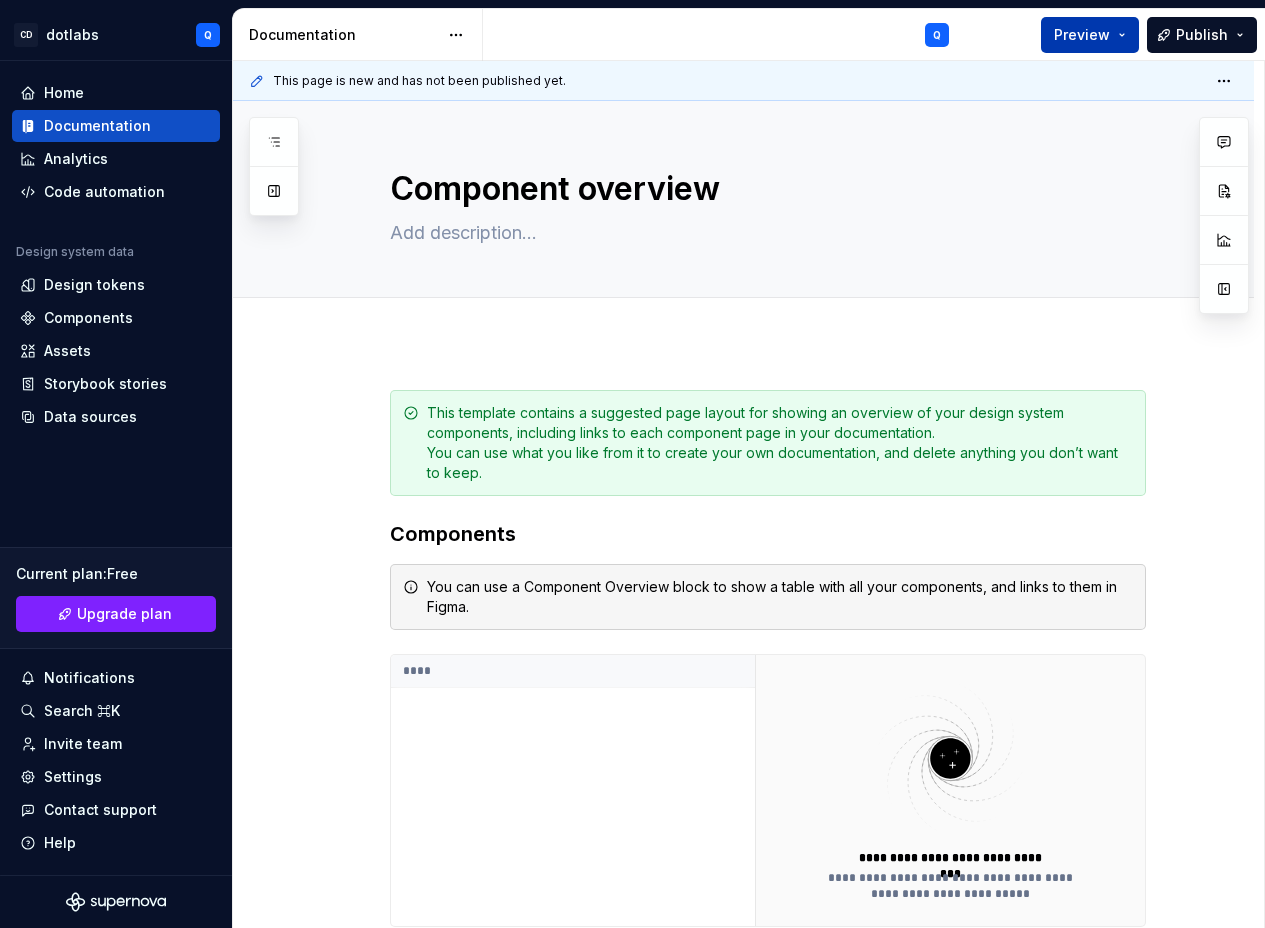 click on "Preview" at bounding box center (1090, 35) 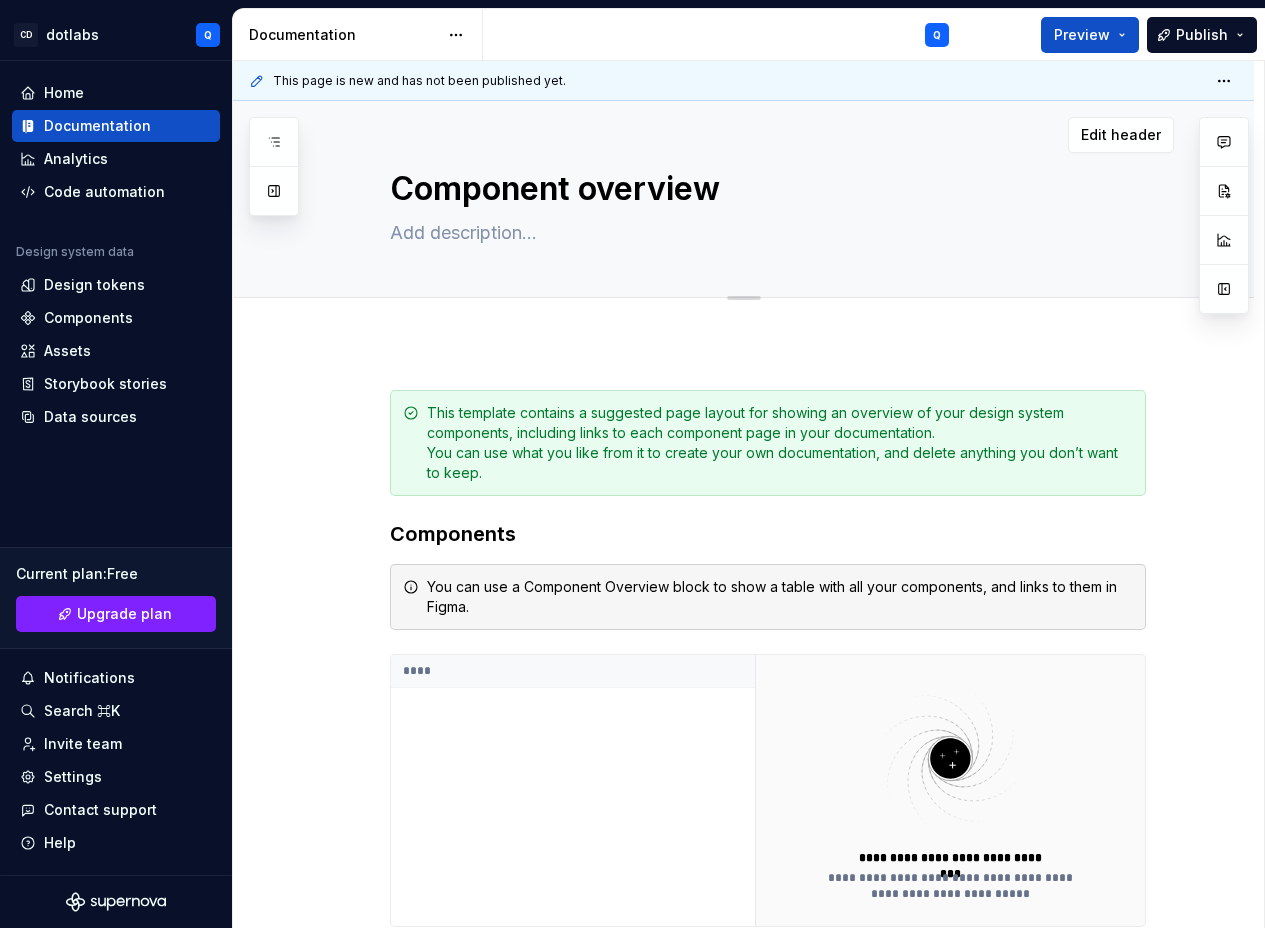 drag, startPoint x: 732, startPoint y: 372, endPoint x: 262, endPoint y: 241, distance: 487.91495 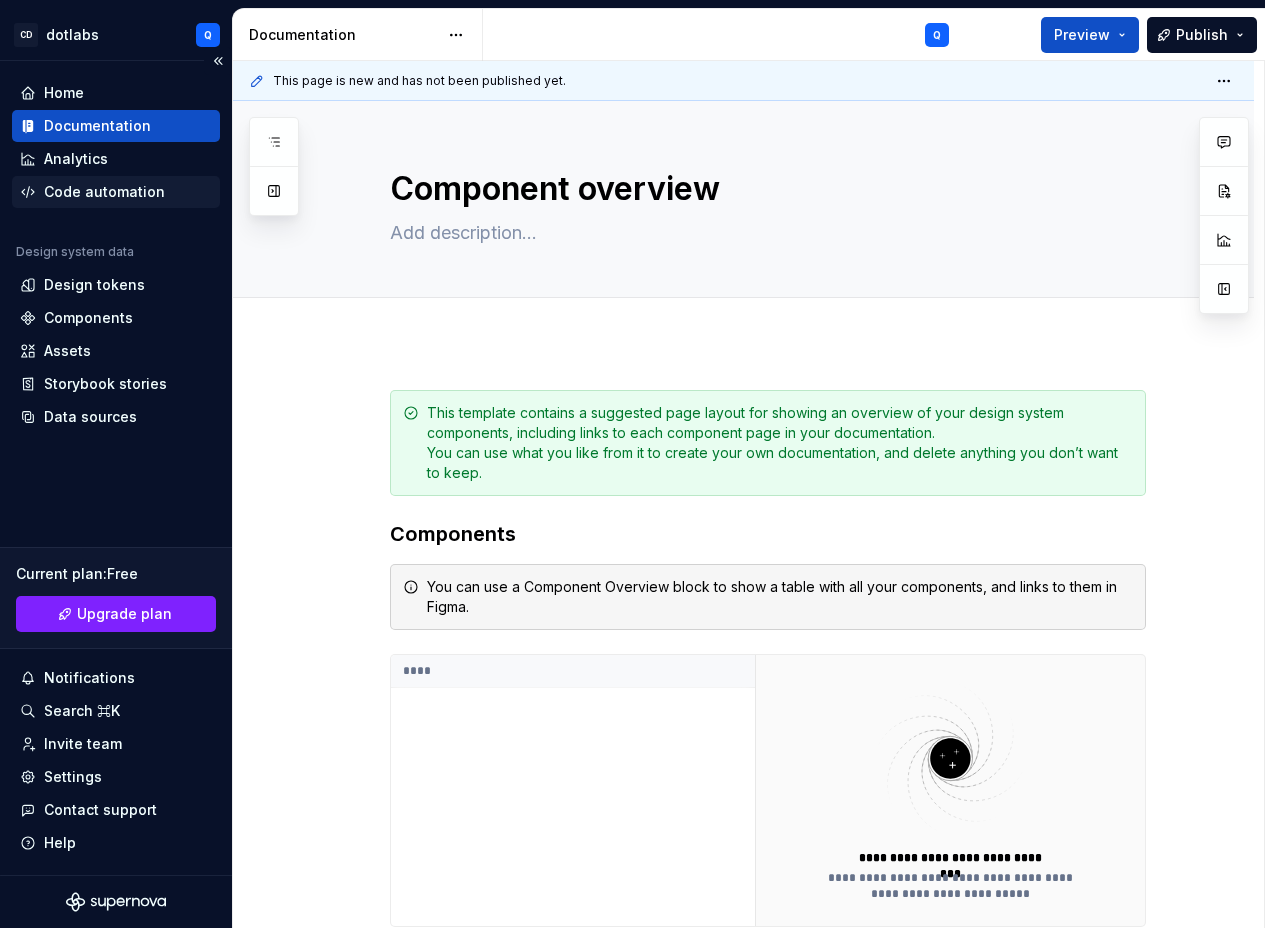 type on "*" 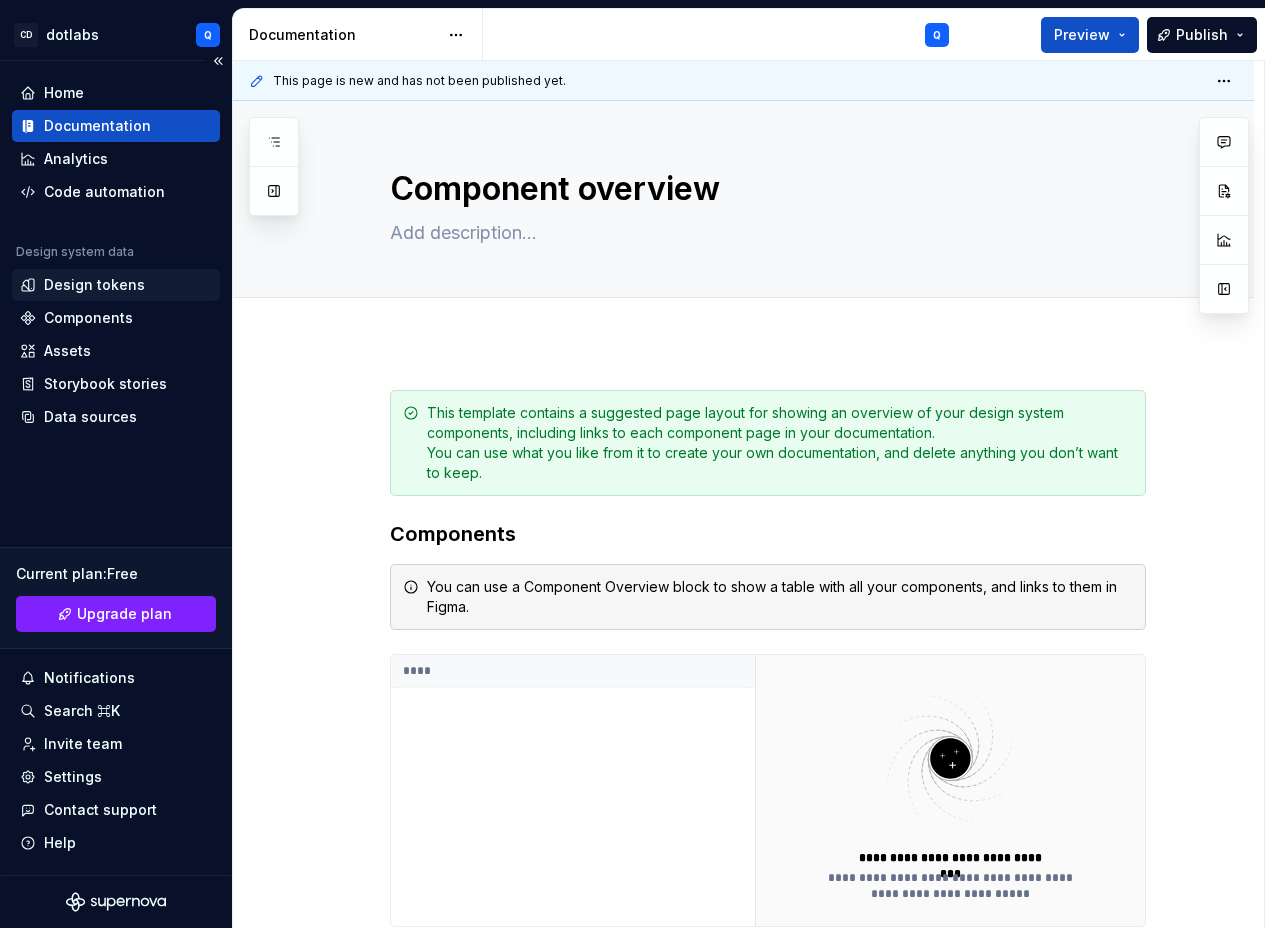 click on "Design tokens" at bounding box center [94, 285] 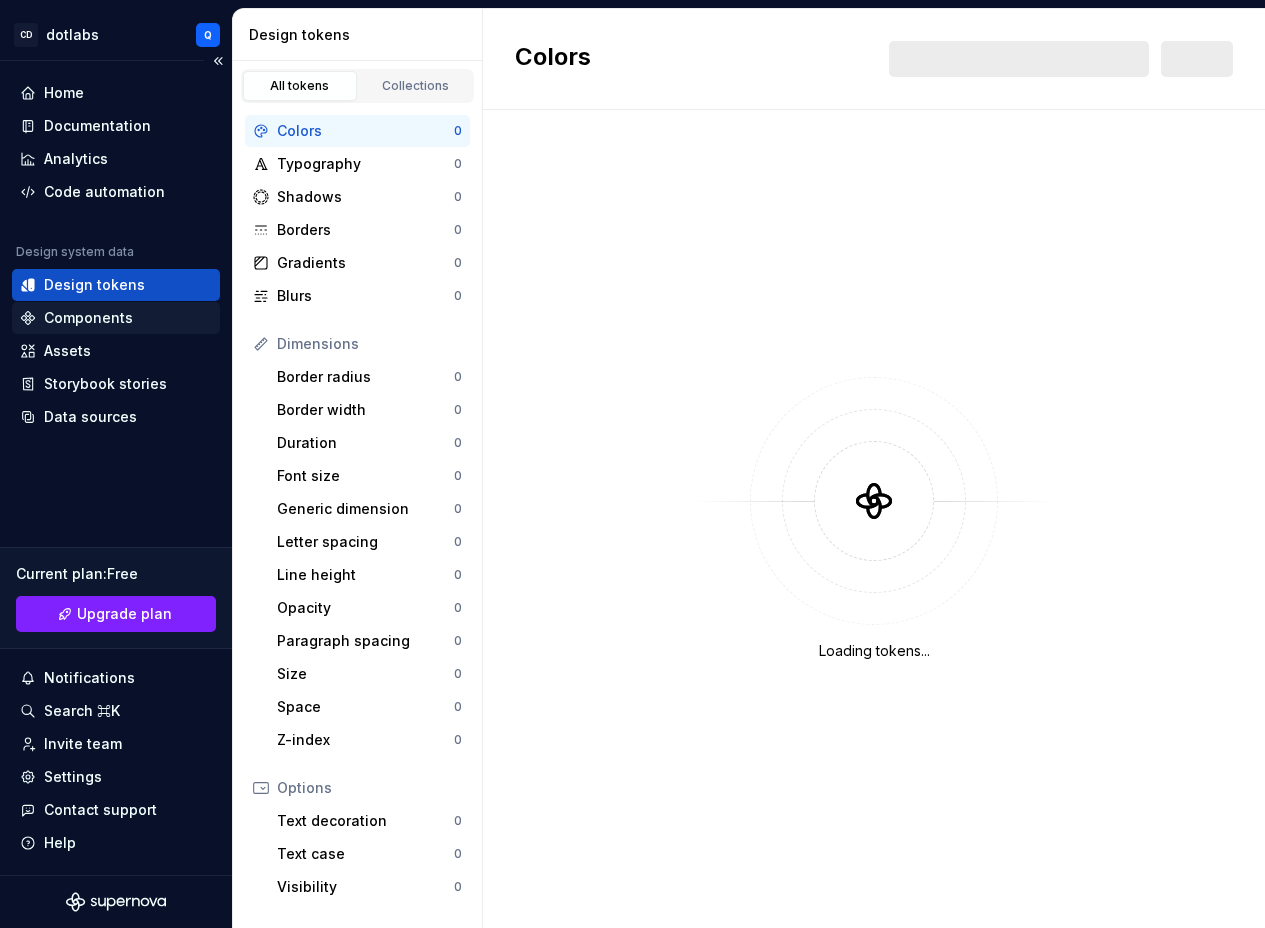 click on "Components" at bounding box center (88, 318) 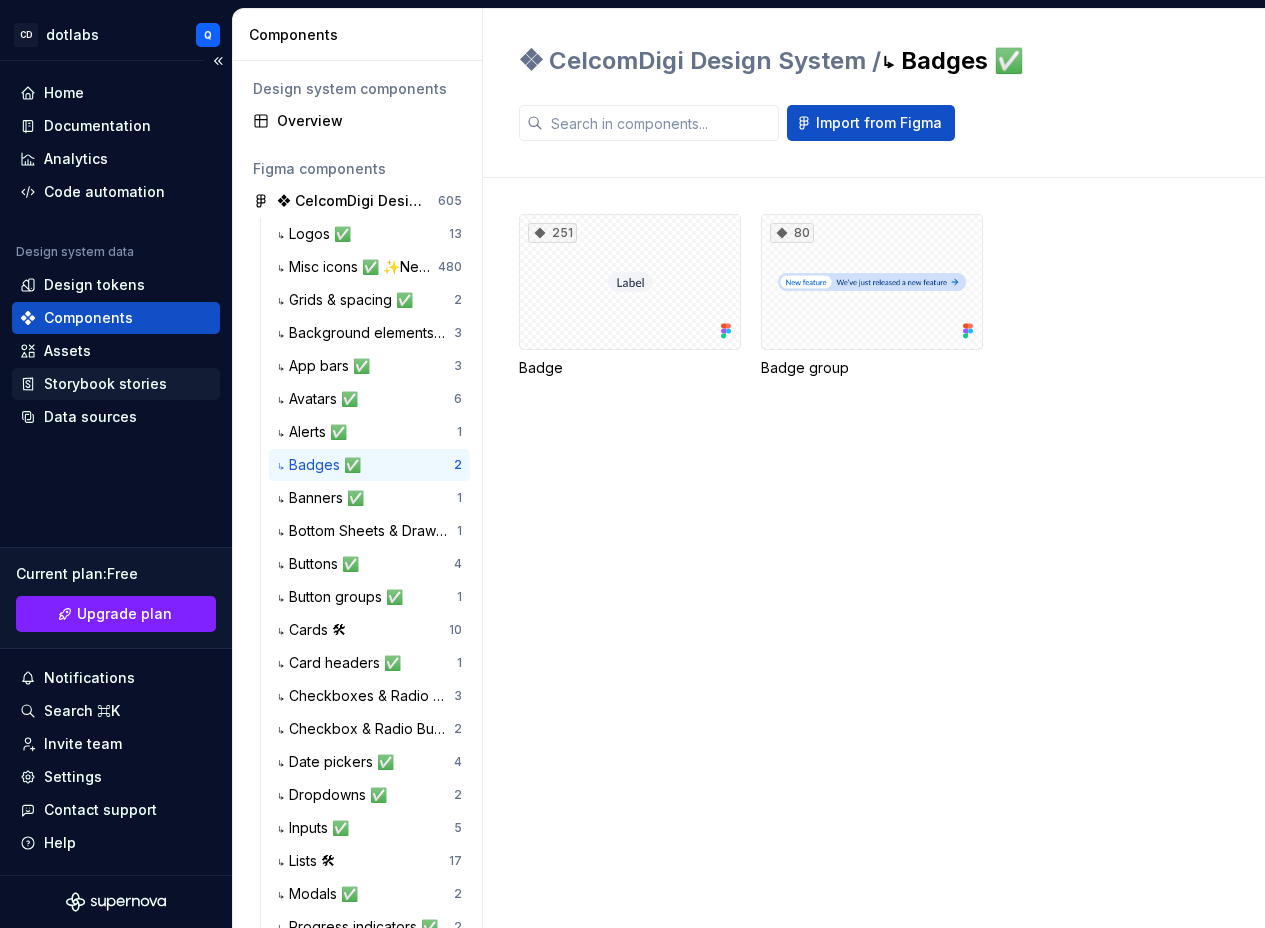 click on "Storybook stories" at bounding box center [116, 384] 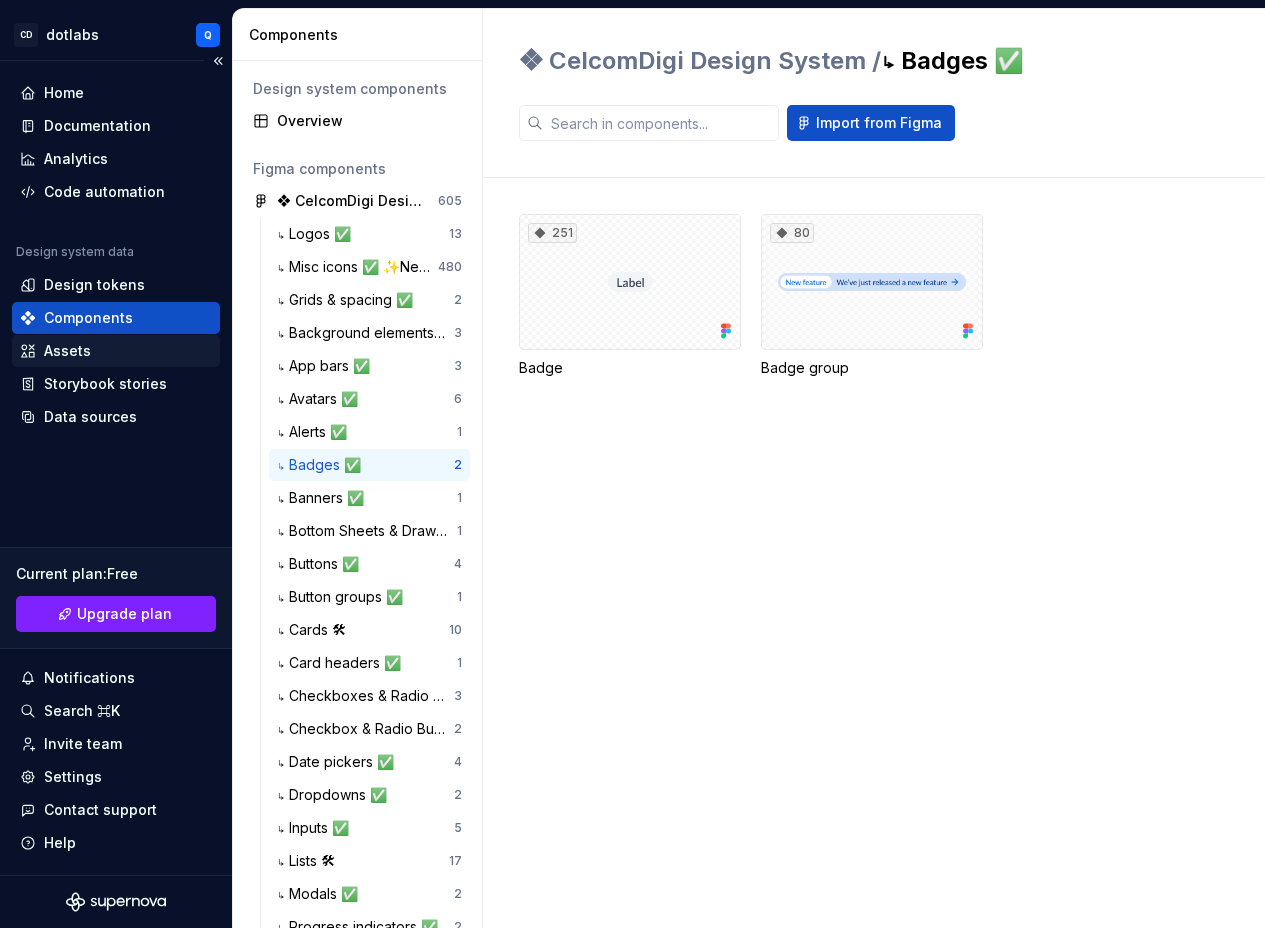 click on "Assets" at bounding box center (67, 351) 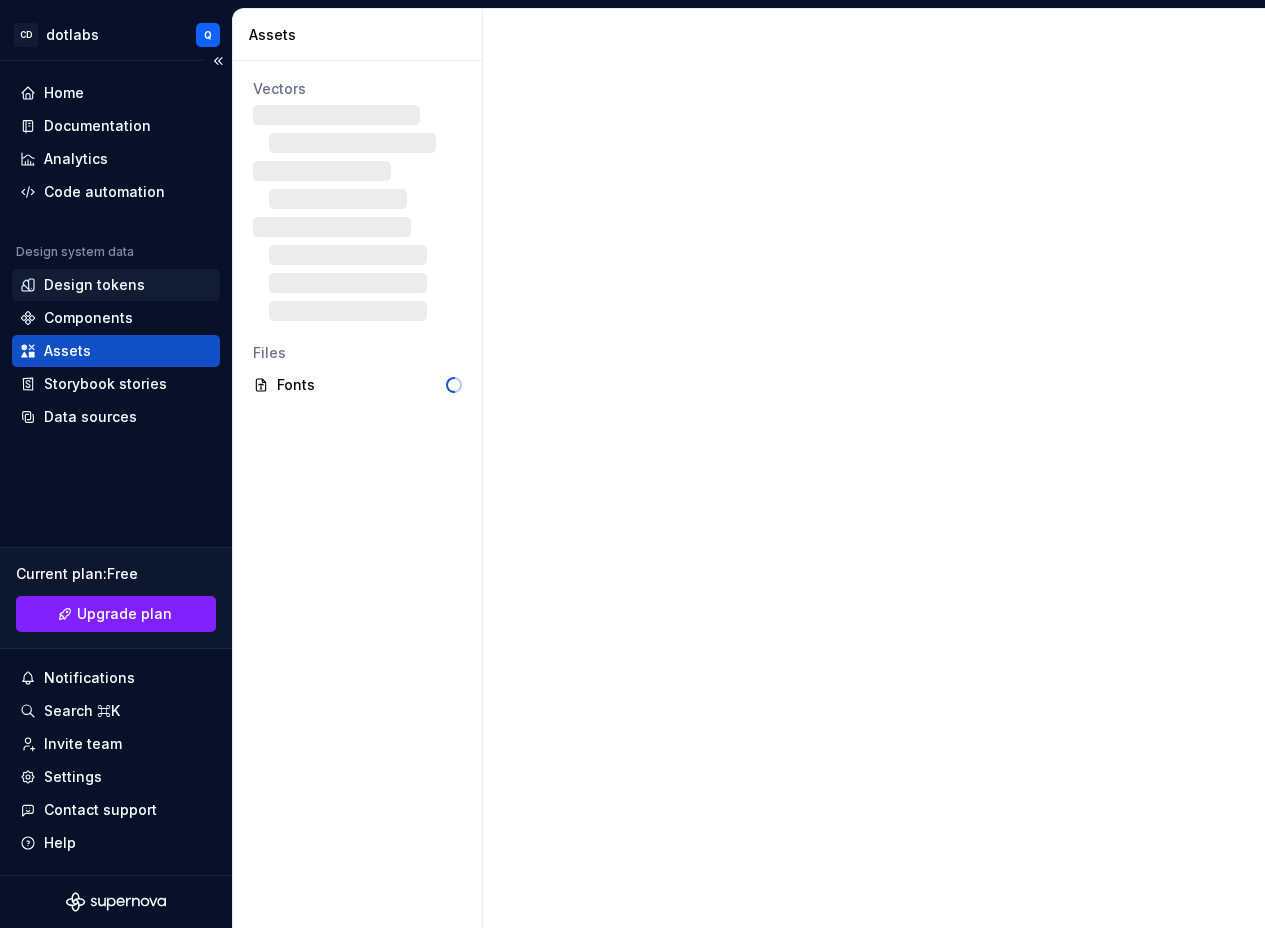 click on "Design tokens" at bounding box center [116, 285] 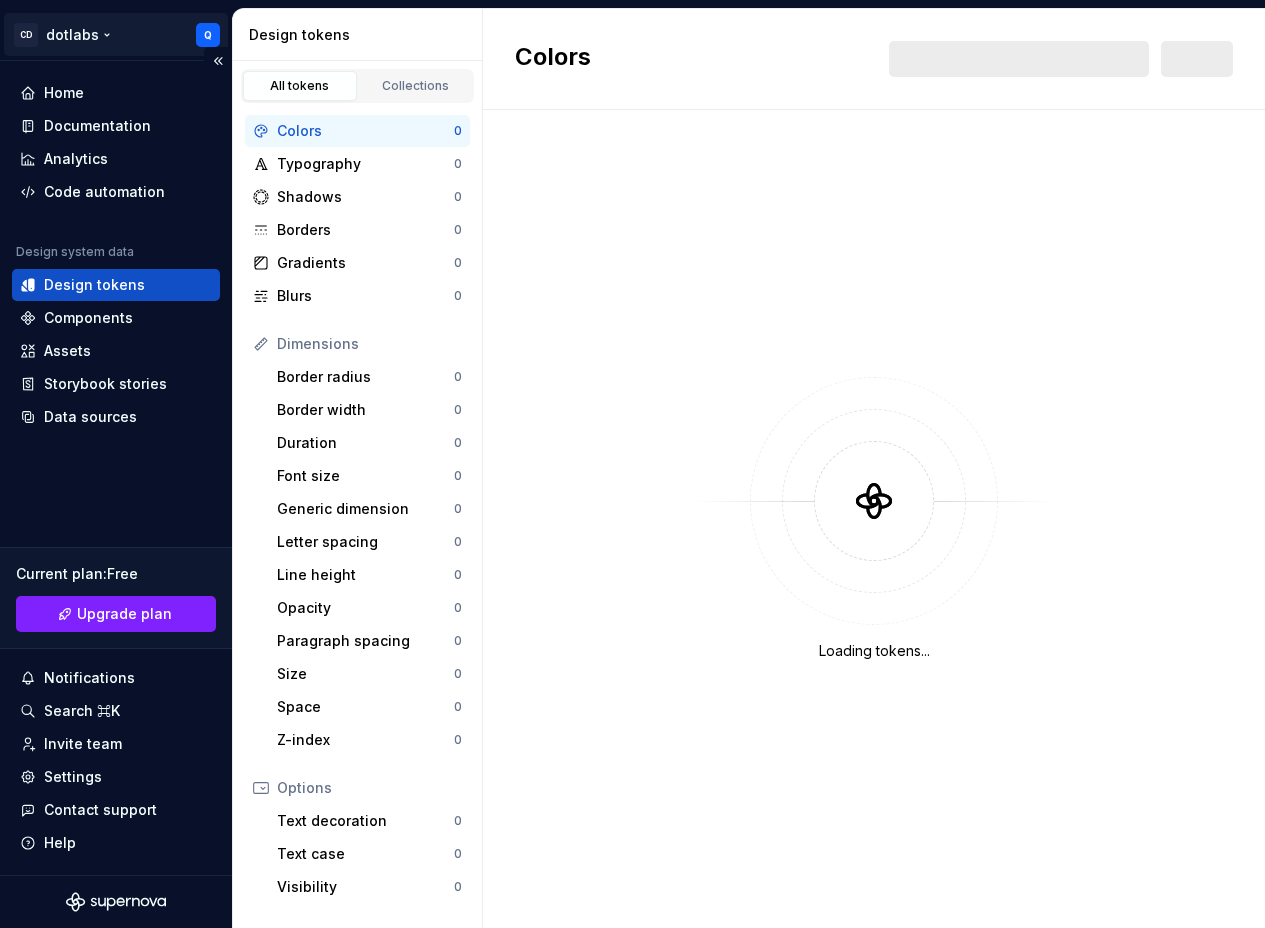 click on "CD dotlabs Q Home Documentation Analytics Code automation Design system data Design tokens Components Assets Storybook stories Data sources Current plan :  Free Upgrade plan Notifications Search ⌘K Invite team Settings Contact support Help Design tokens All tokens Collections Colors 0 Typography 0 Shadows 0 Borders 0 Gradients 0 Blurs 0 Dimensions Border radius 0 Border width 0 Duration 0 Font size 0 Generic dimension 0 Letter spacing 0 Line height 0 Opacity 0 Paragraph spacing 0 Size 0 Space 0 Z-index 0 Options Text decoration 0 Text case 0 Visibility 0 Strings Font family 0 Font weight/style 0 Generic string 0 Product copy 0 Colors New Loading tokens...   *" at bounding box center [632, 464] 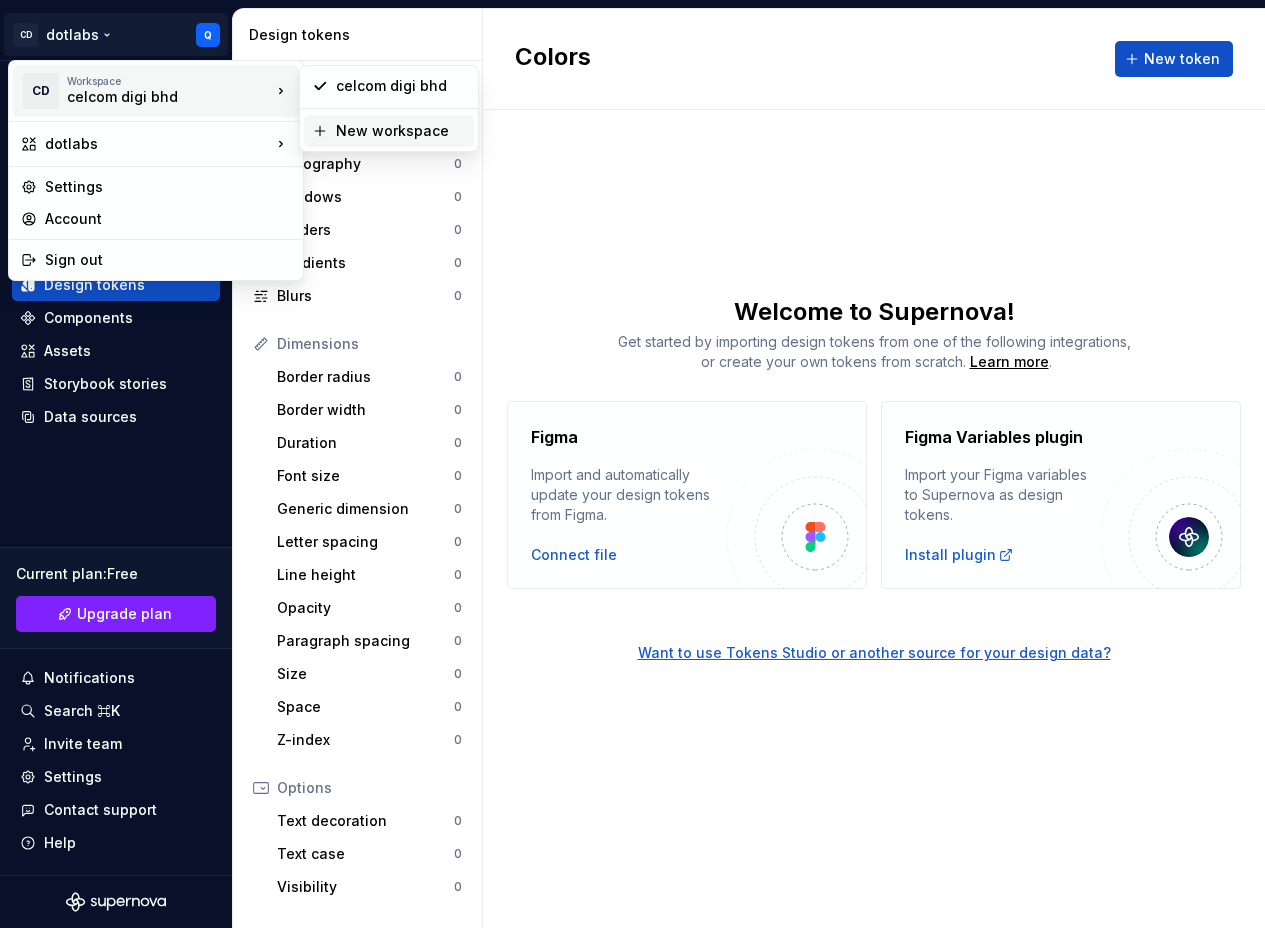 click on "New workspace" at bounding box center (401, 131) 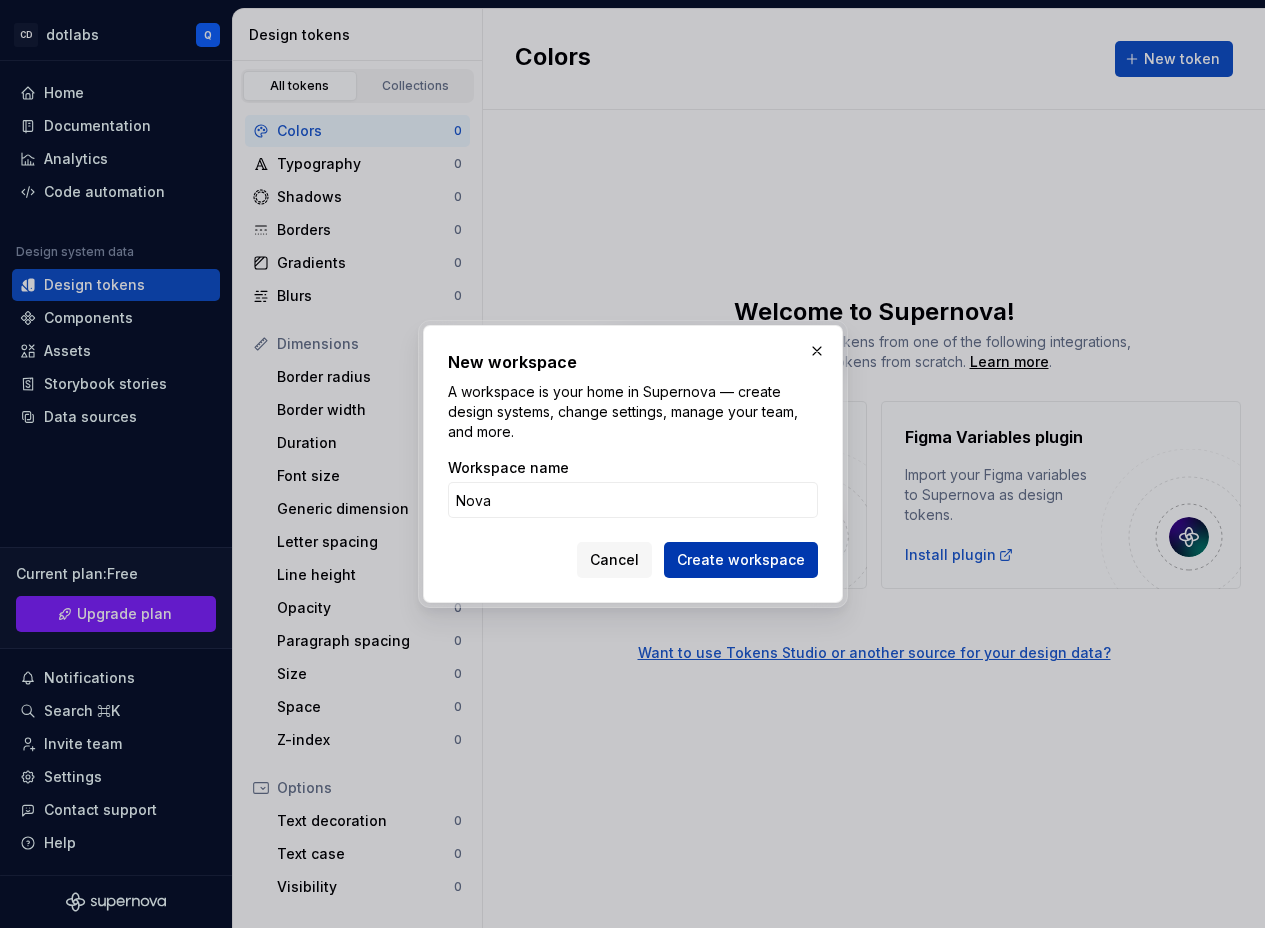 type on "Nova" 